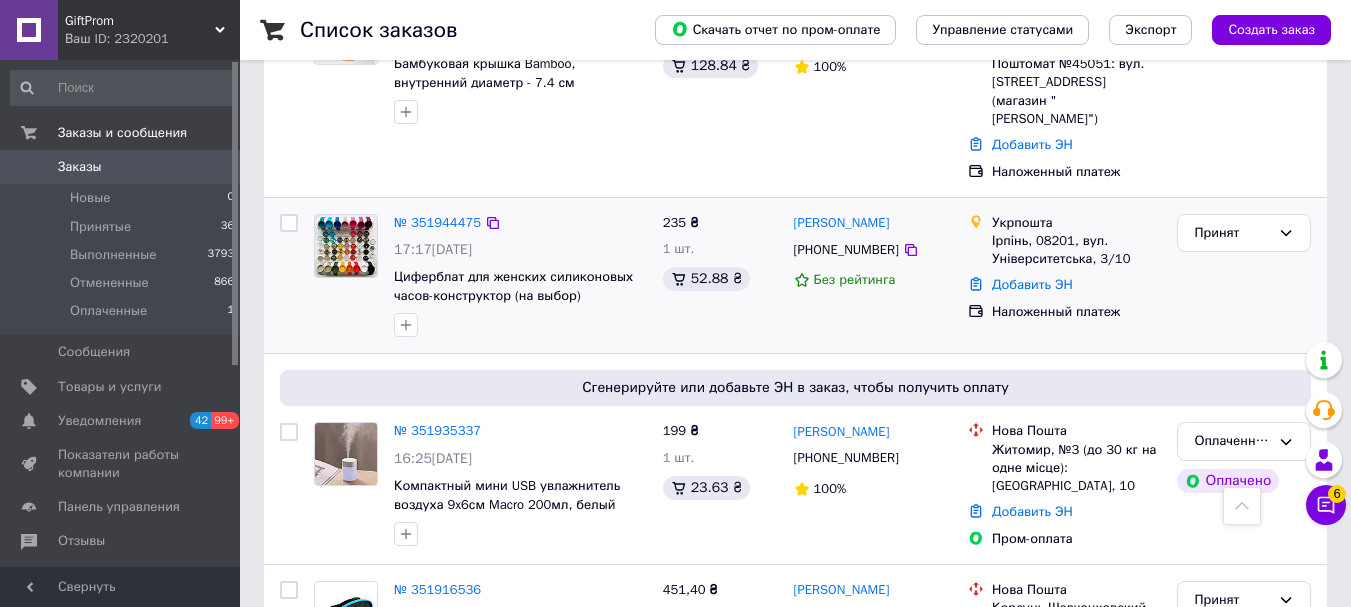 scroll, scrollTop: 100, scrollLeft: 0, axis: vertical 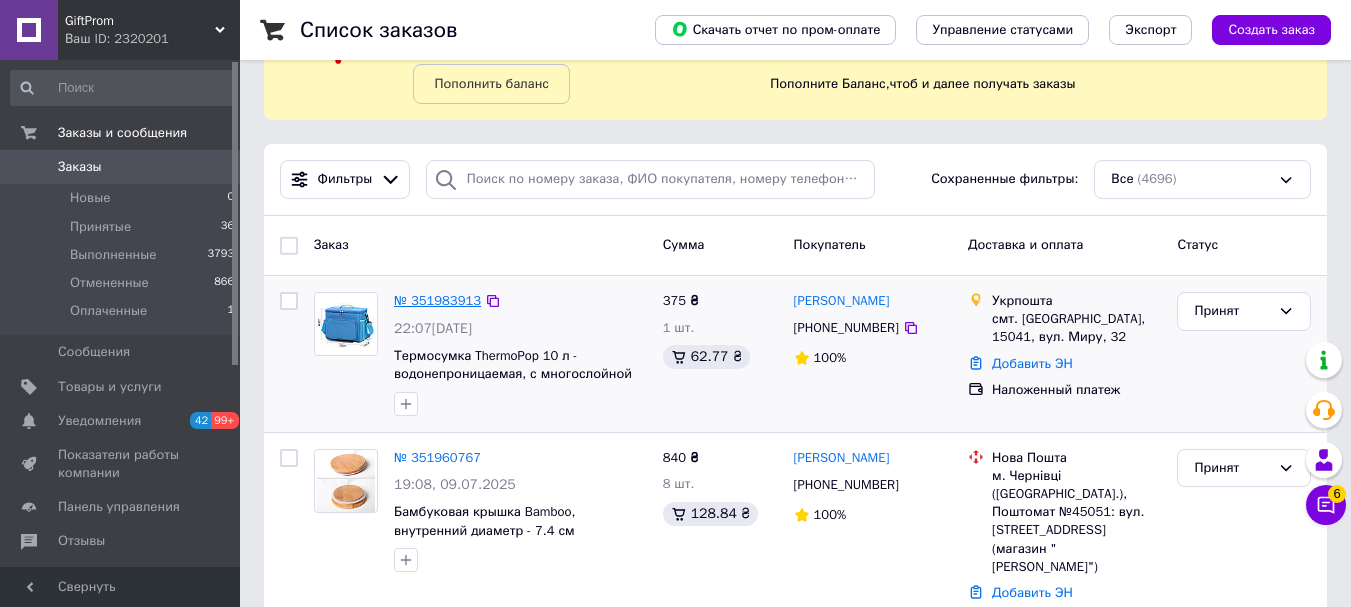 click on "№ 351983913" at bounding box center (437, 300) 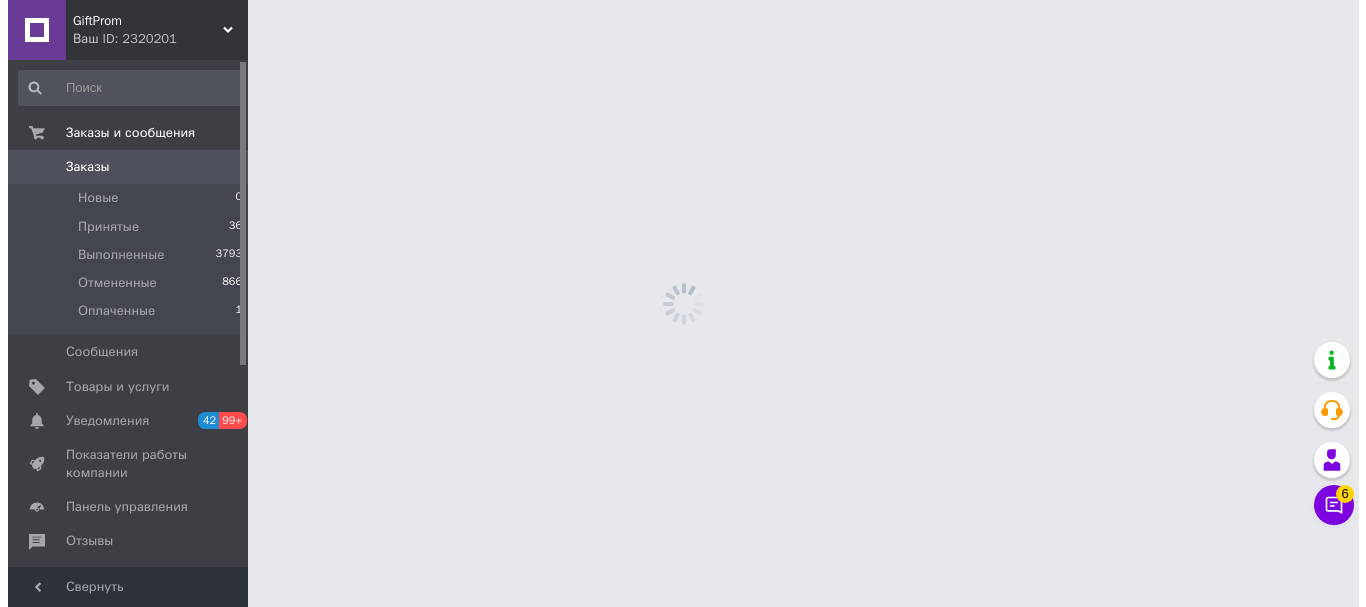 scroll, scrollTop: 0, scrollLeft: 0, axis: both 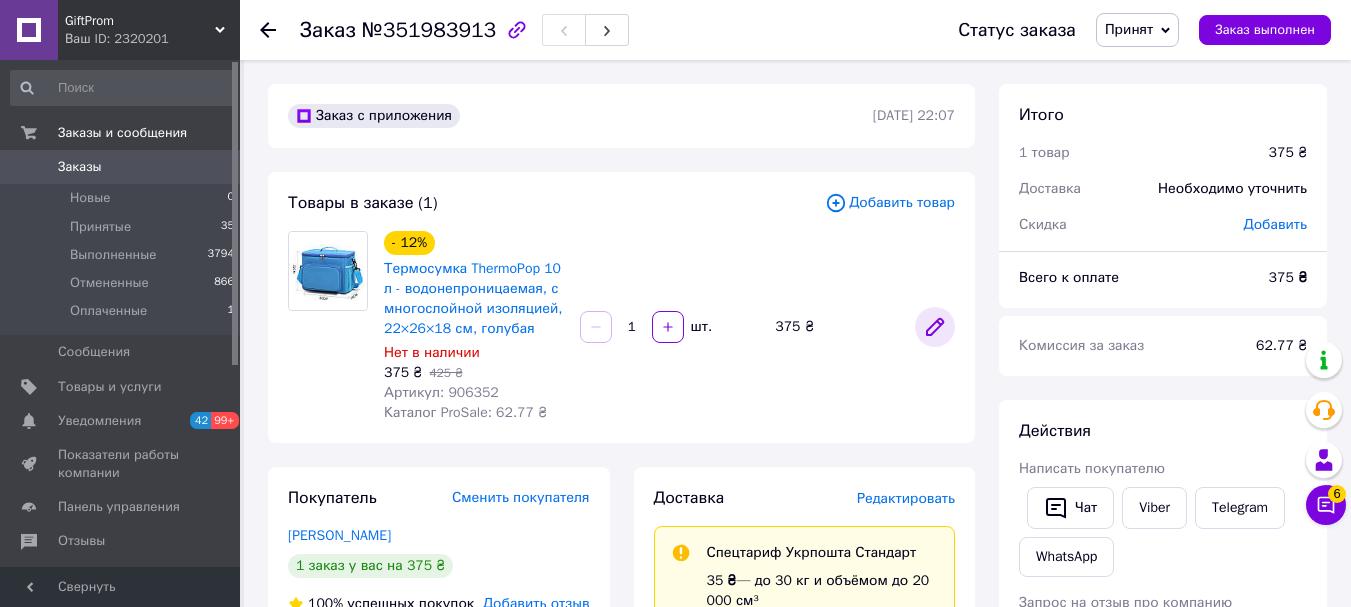 click 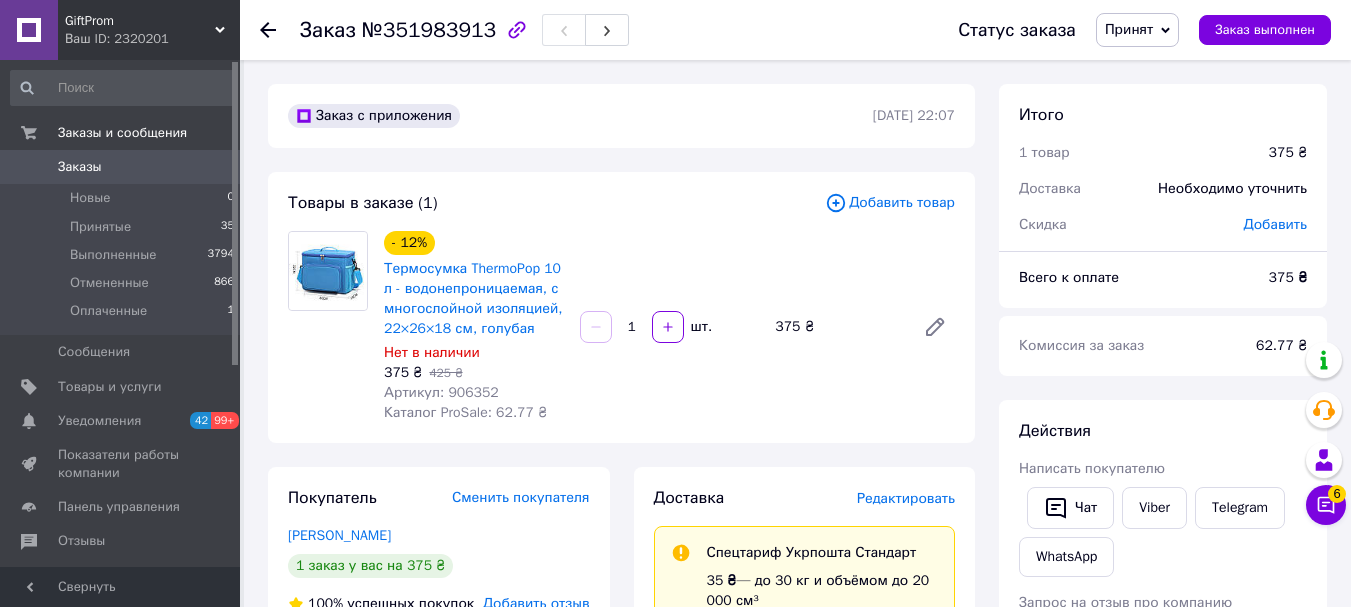 click on "Добавить товар" at bounding box center [890, 203] 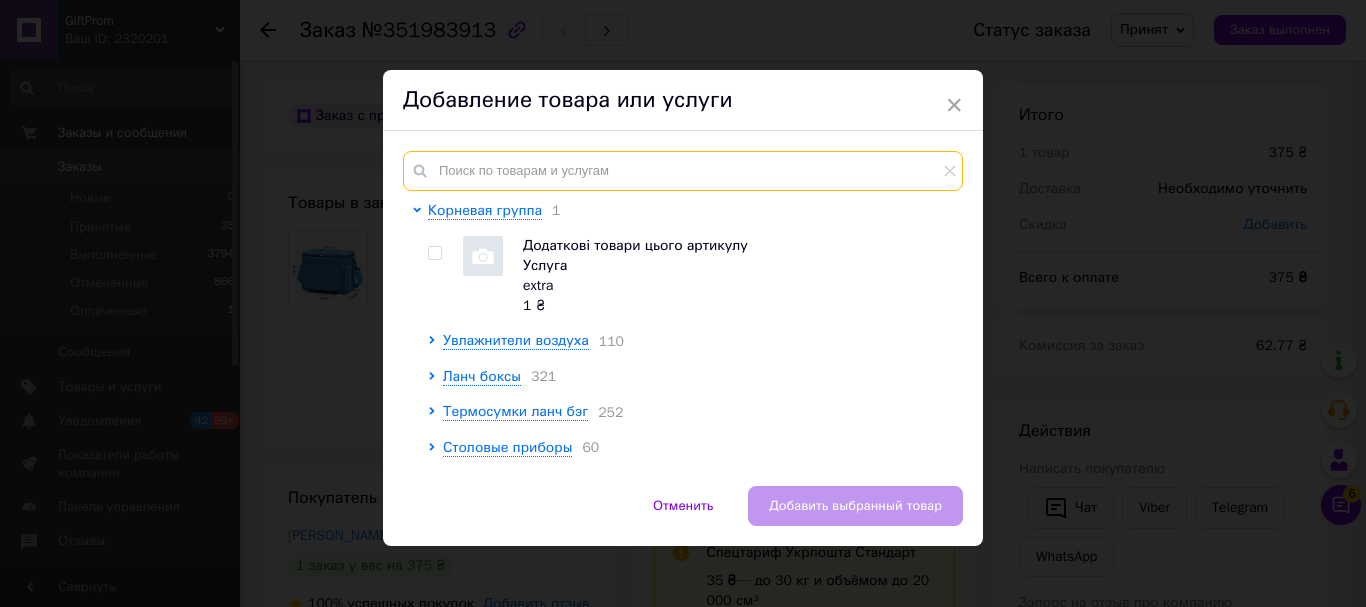 click at bounding box center [683, 171] 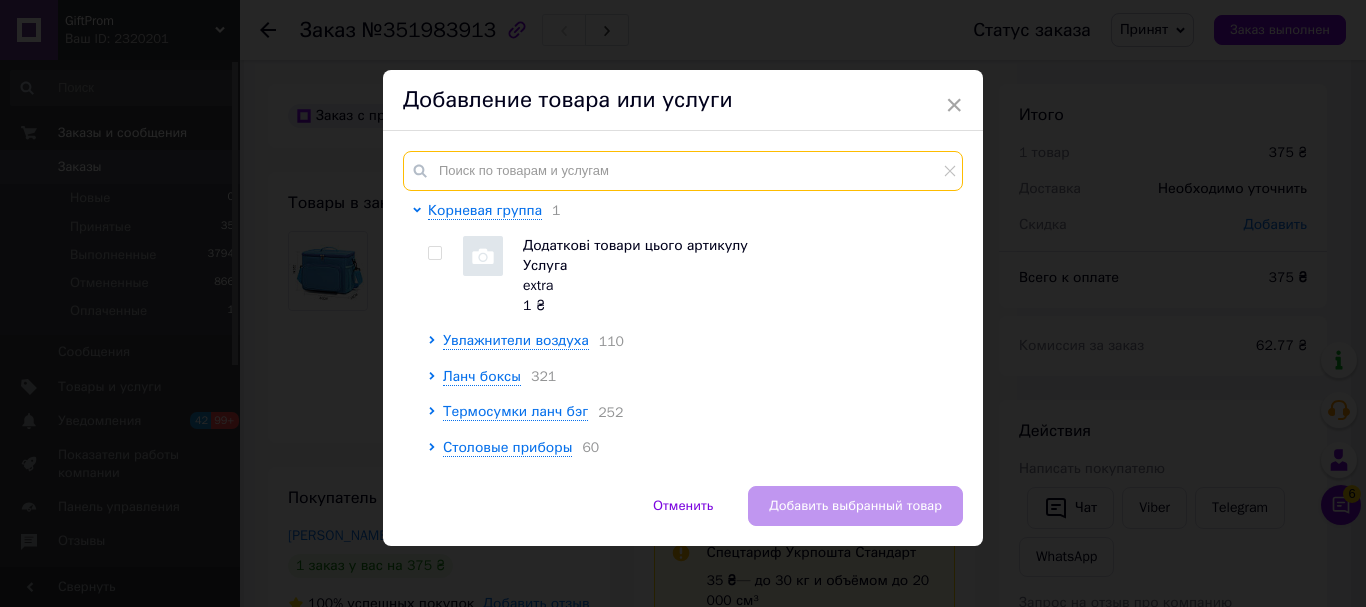 paste on "Містка сумка холодильник для їжі з собою, LunchBag 10л, 24х26х17 см, чорна (406918) - 1" 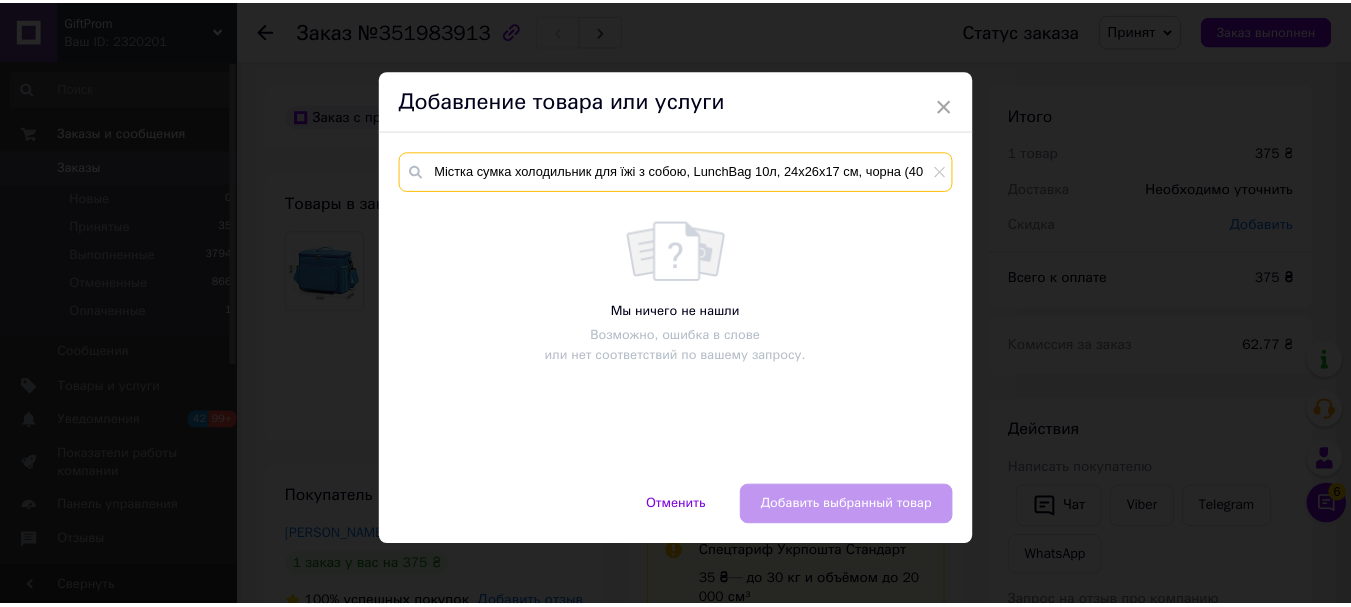scroll, scrollTop: 0, scrollLeft: 0, axis: both 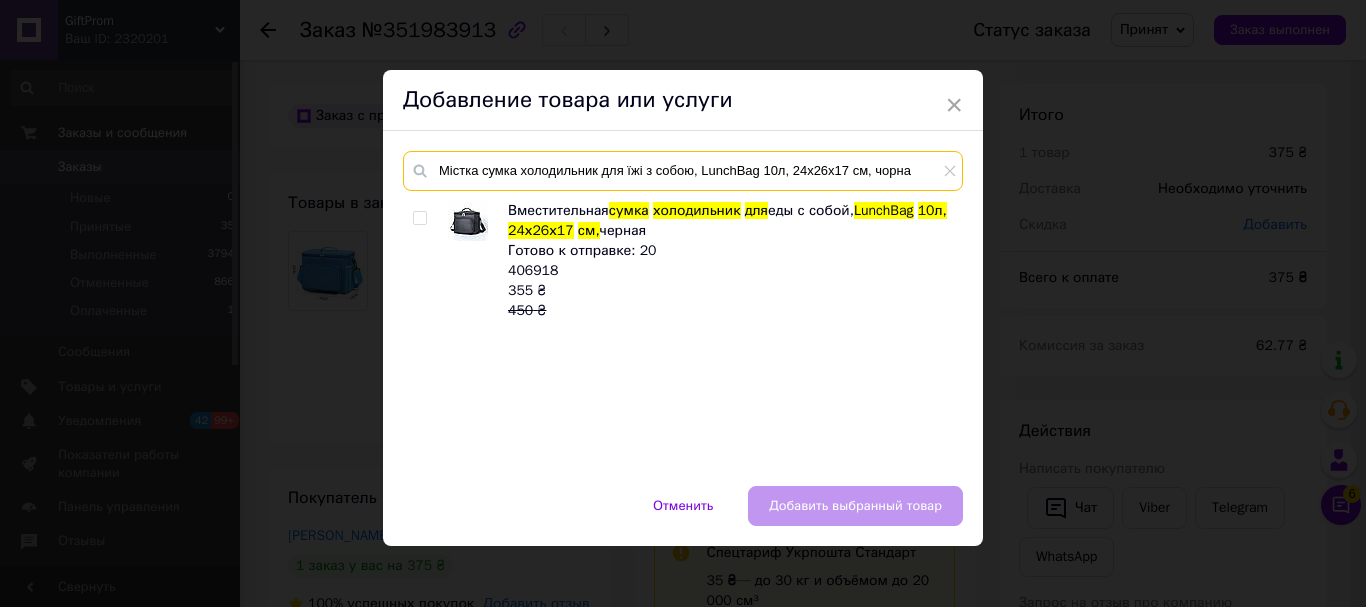 type on "Містка сумка холодильник для їжі з собою, LunchBag 10л, 24х26х17 см, чорна" 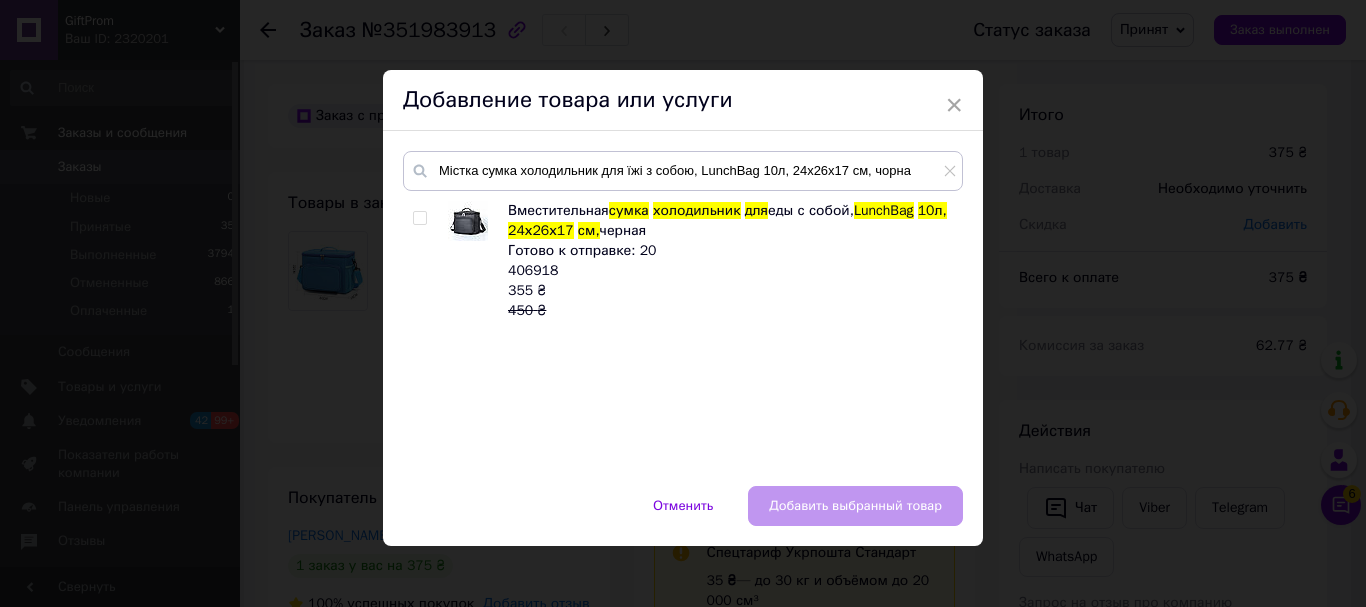 click at bounding box center (419, 218) 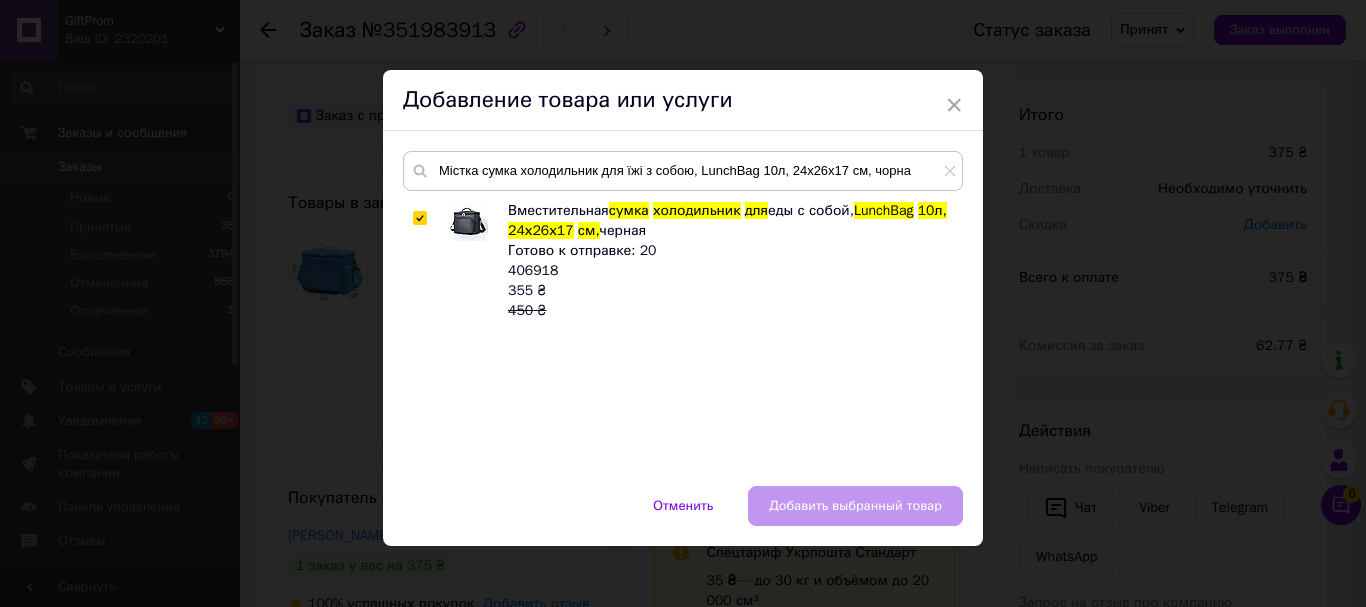 checkbox on "true" 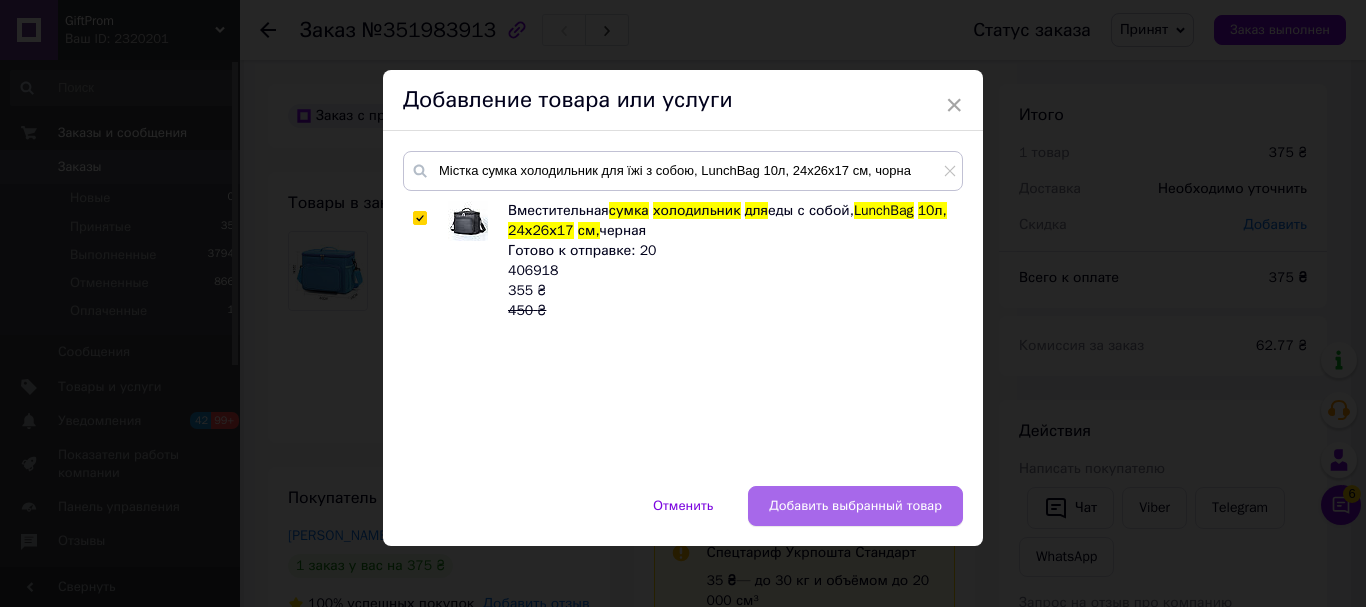 click on "Добавить выбранный товар" at bounding box center (855, 506) 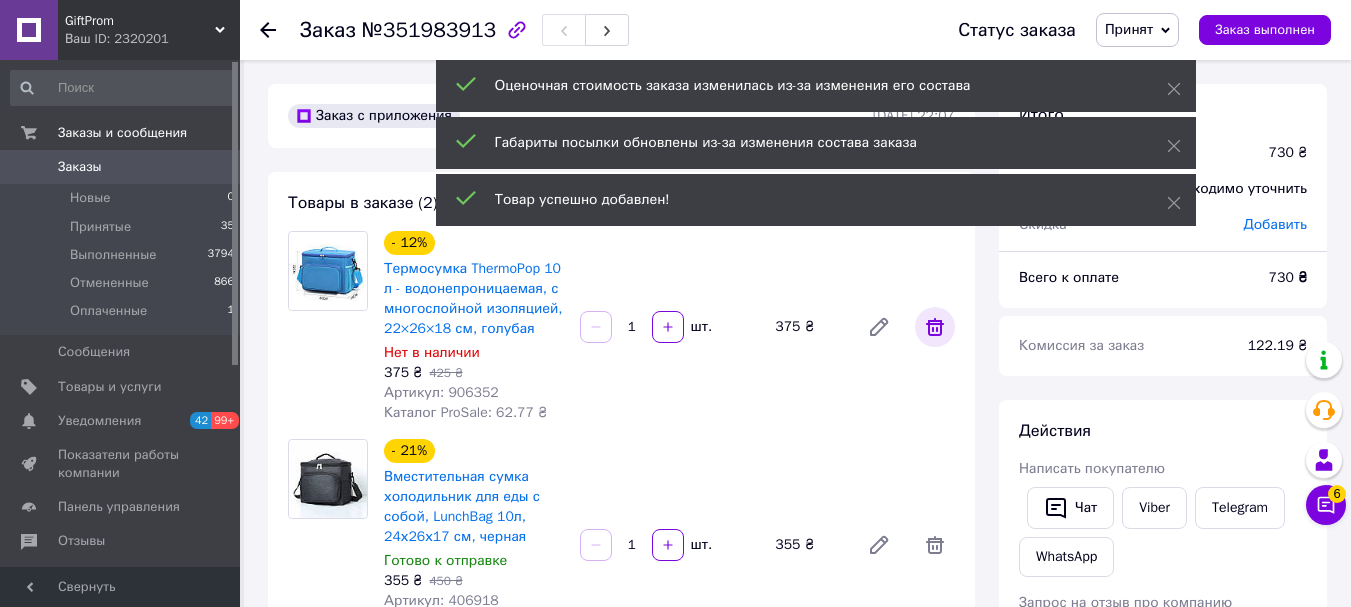 click at bounding box center (935, 327) 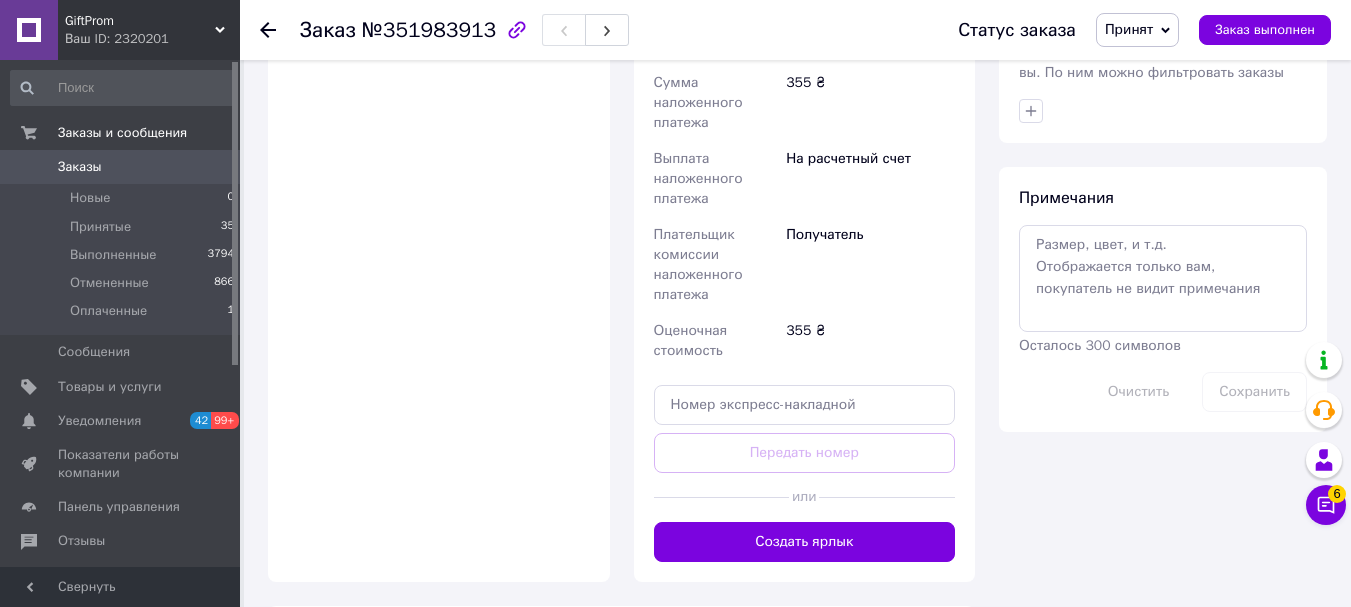 scroll, scrollTop: 1000, scrollLeft: 0, axis: vertical 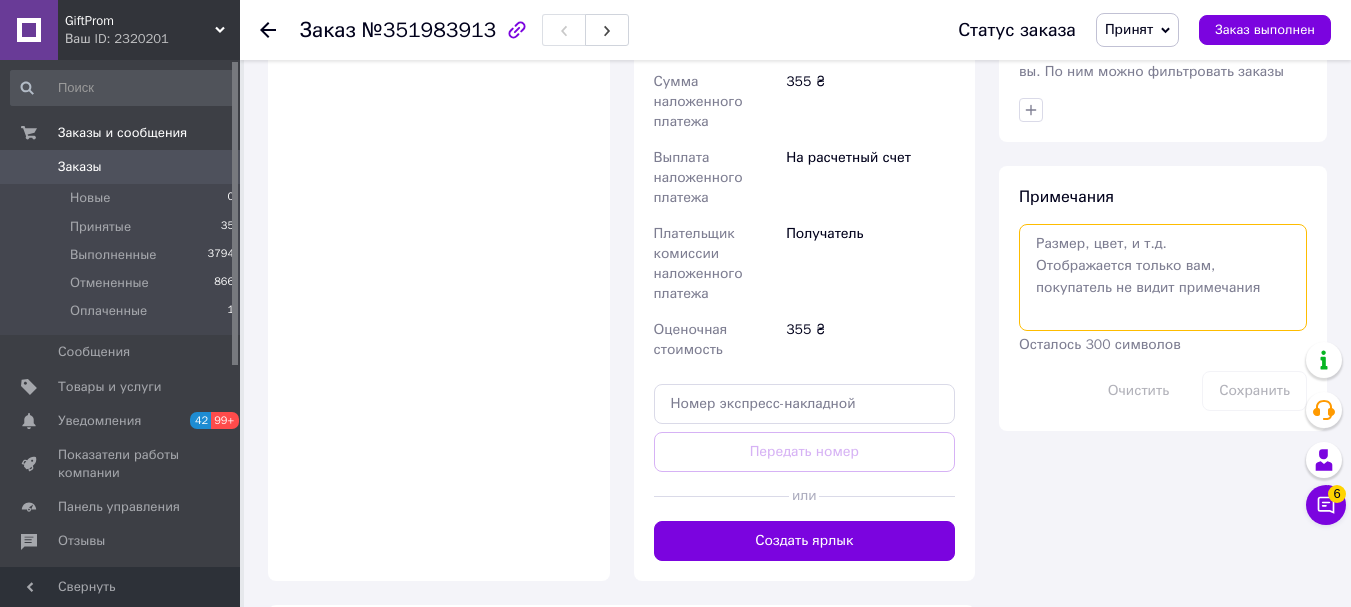 click at bounding box center (1163, 277) 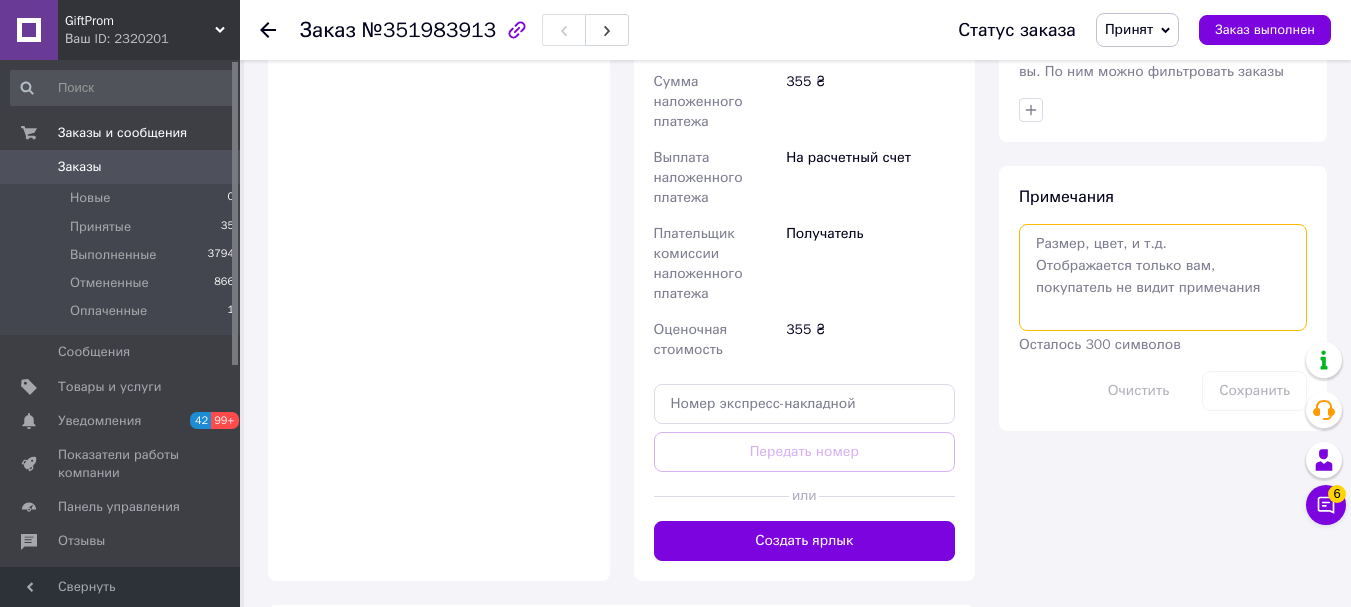paste on "Містка сумка холодильник для їжі з собою, LunchBag 10л, 24х26х17 см, чорна (406918) - 1" 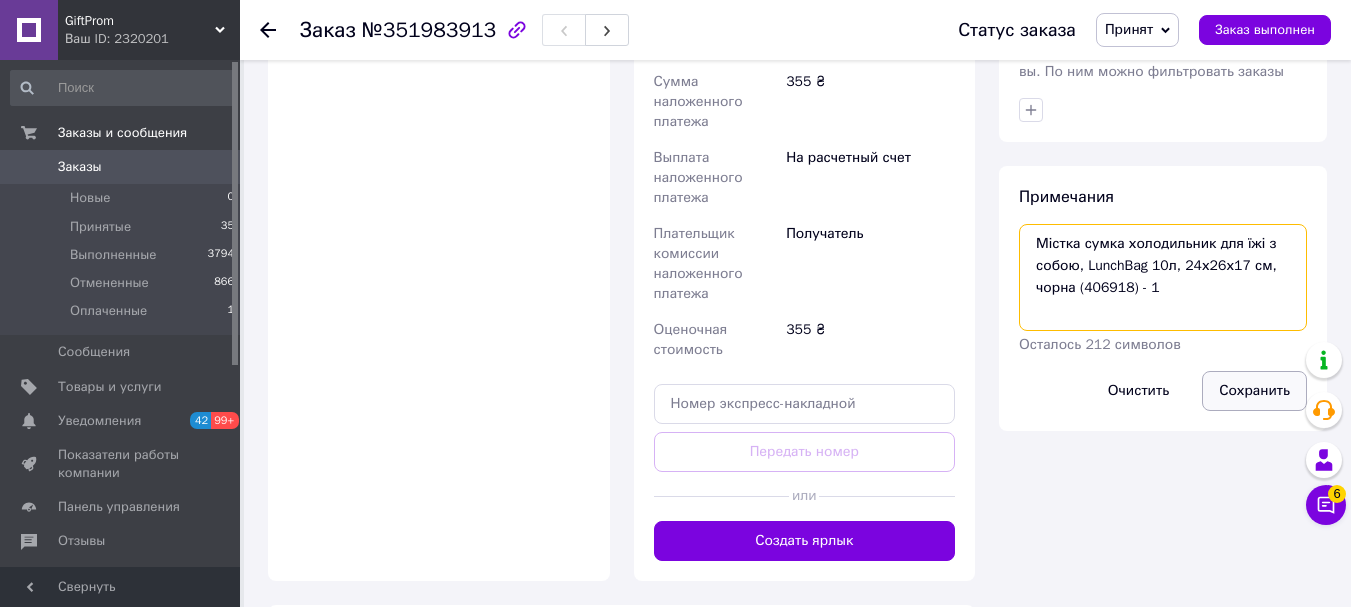 type on "Містка сумка холодильник для їжі з собою, LunchBag 10л, 24х26х17 см, чорна (406918) - 1" 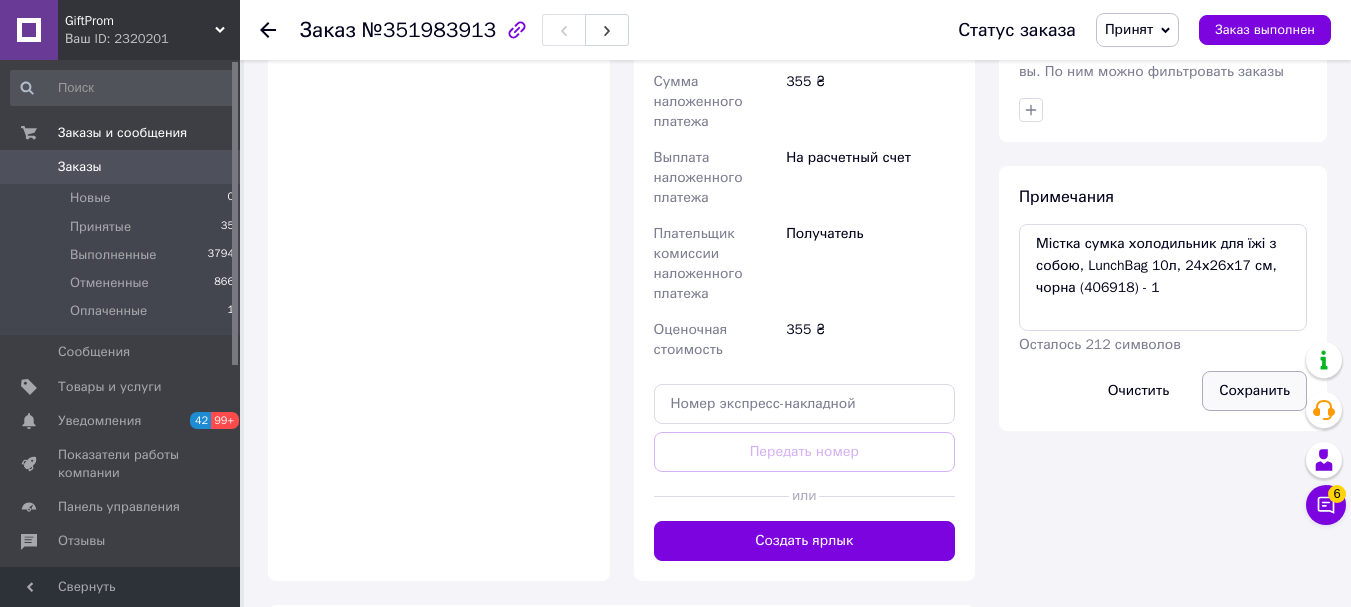click on "Сохранить" at bounding box center (1254, 391) 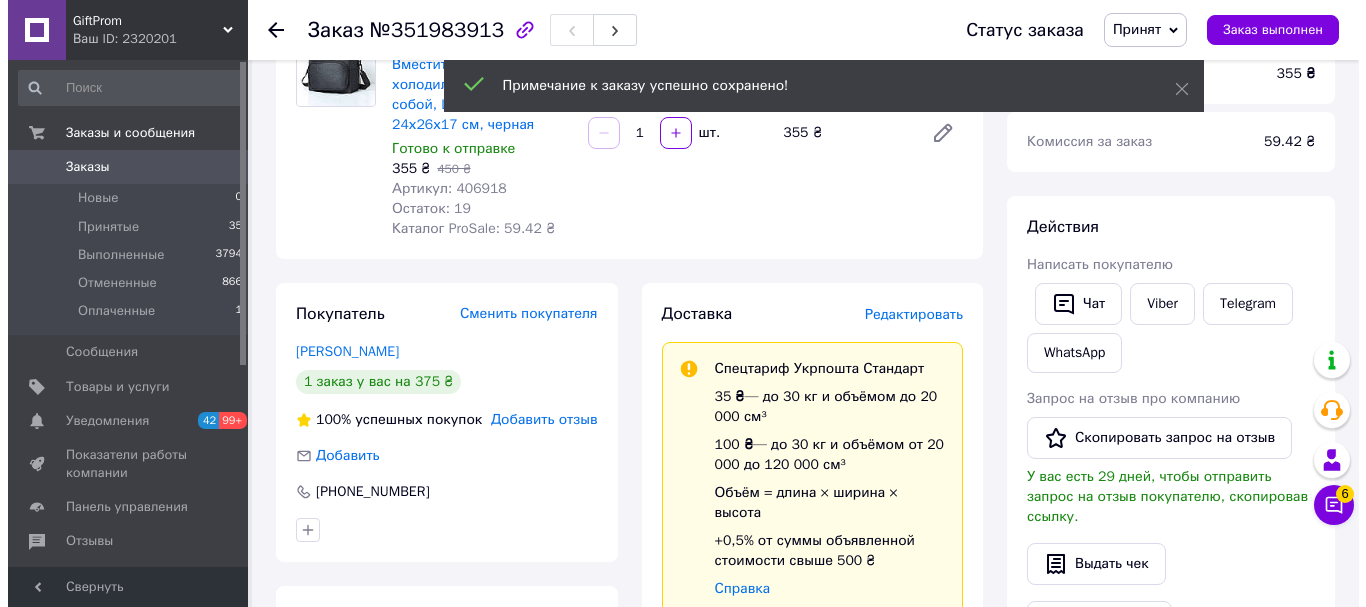 scroll, scrollTop: 200, scrollLeft: 0, axis: vertical 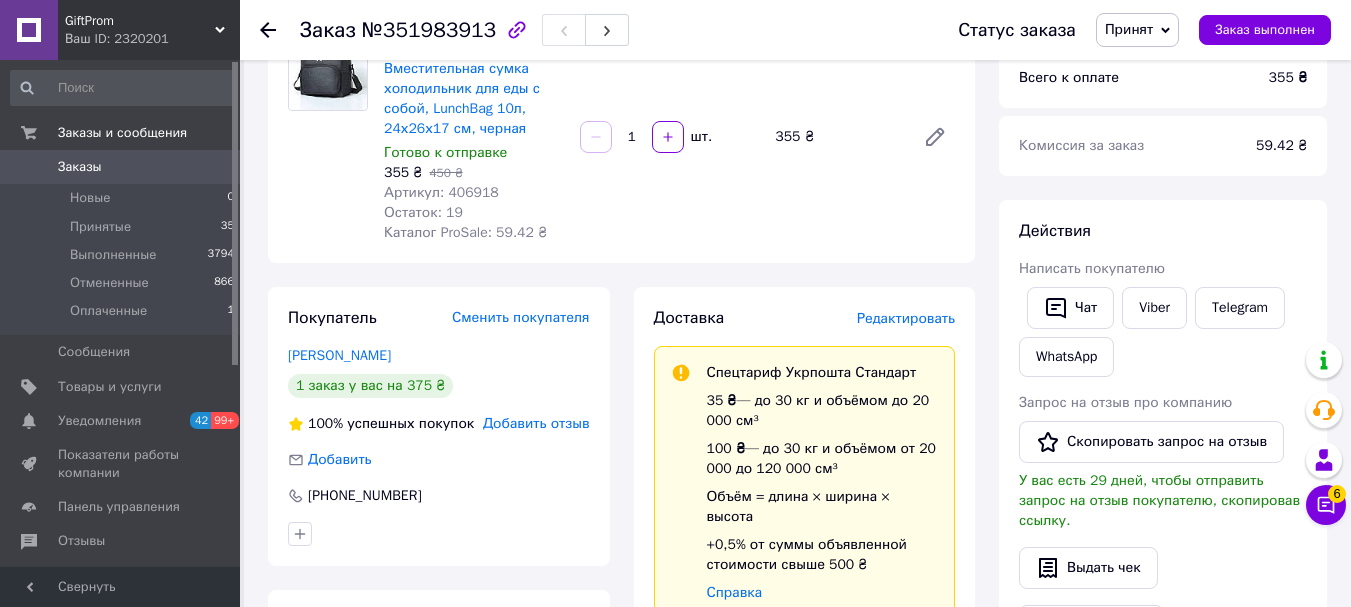 click on "Редактировать" at bounding box center [906, 318] 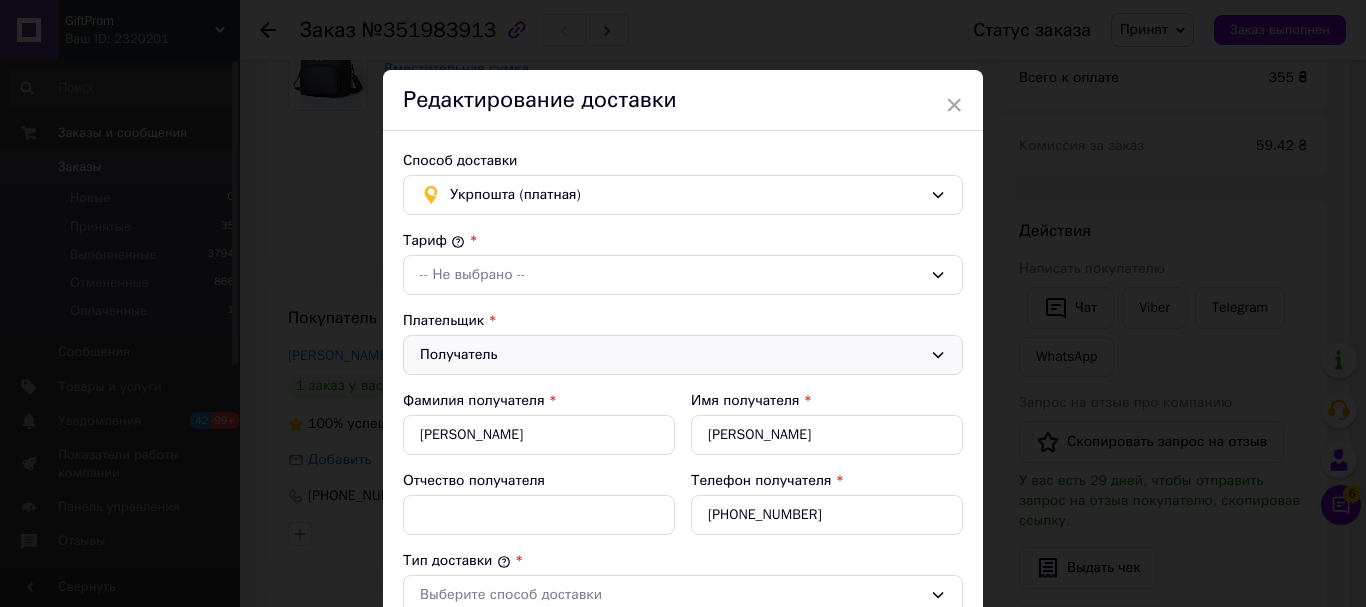type on "355" 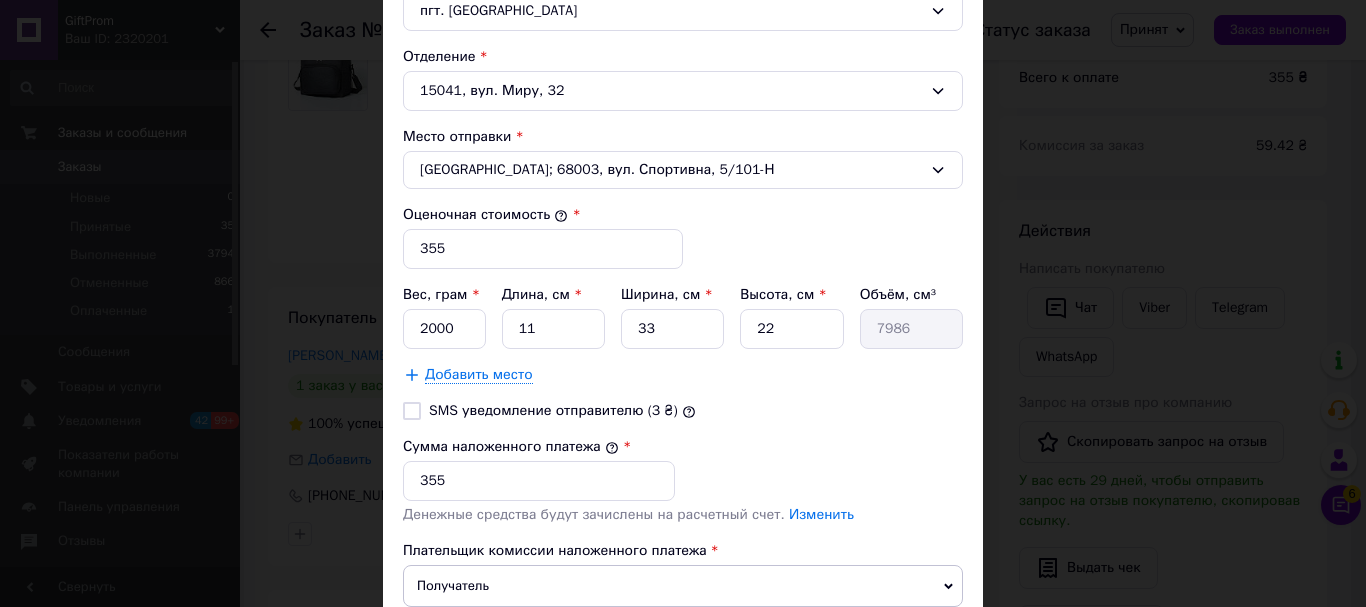 scroll, scrollTop: 700, scrollLeft: 0, axis: vertical 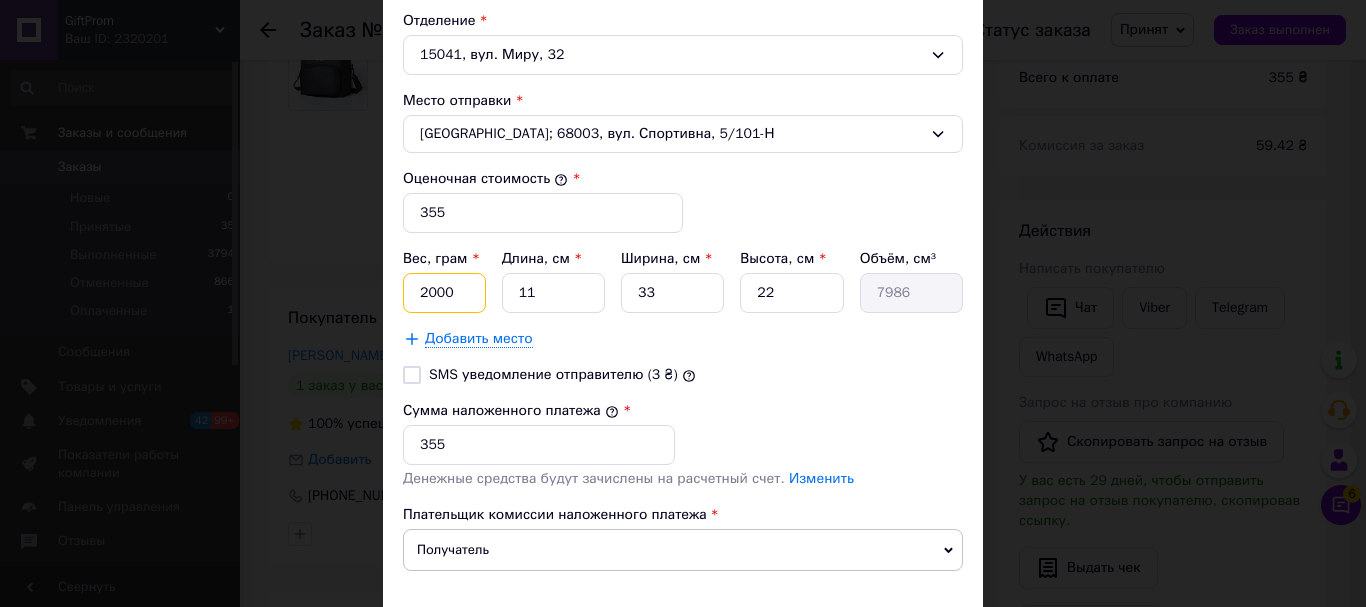 drag, startPoint x: 445, startPoint y: 297, endPoint x: 387, endPoint y: 275, distance: 62.03225 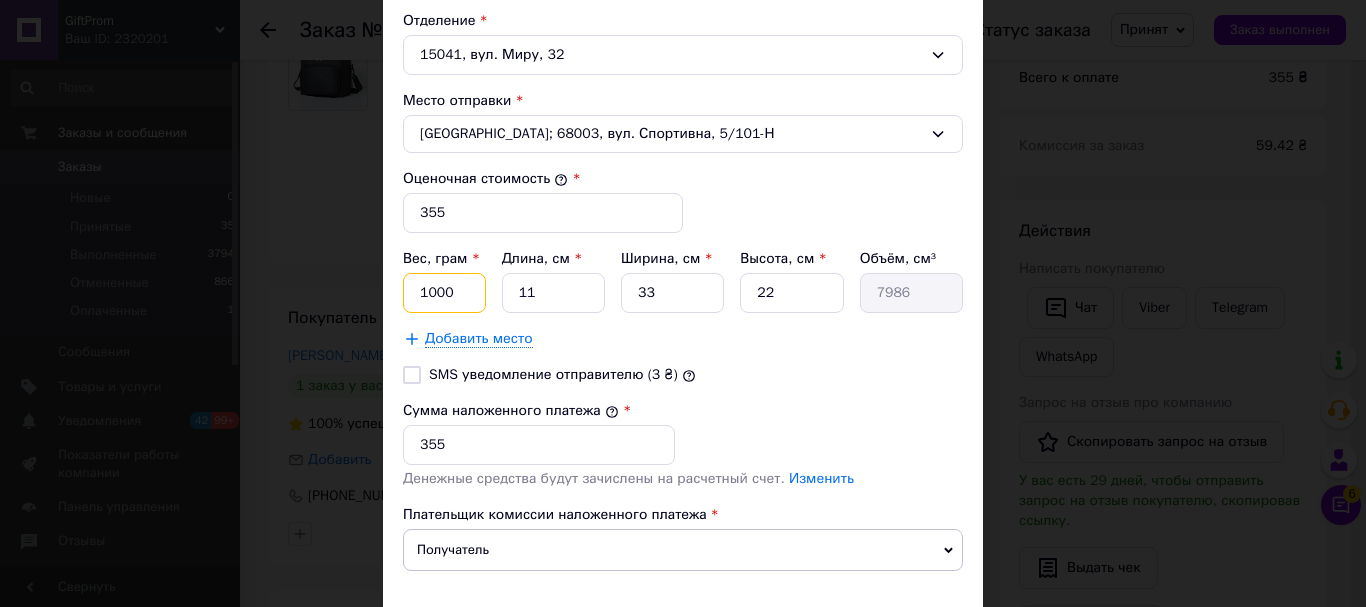 type on "1000" 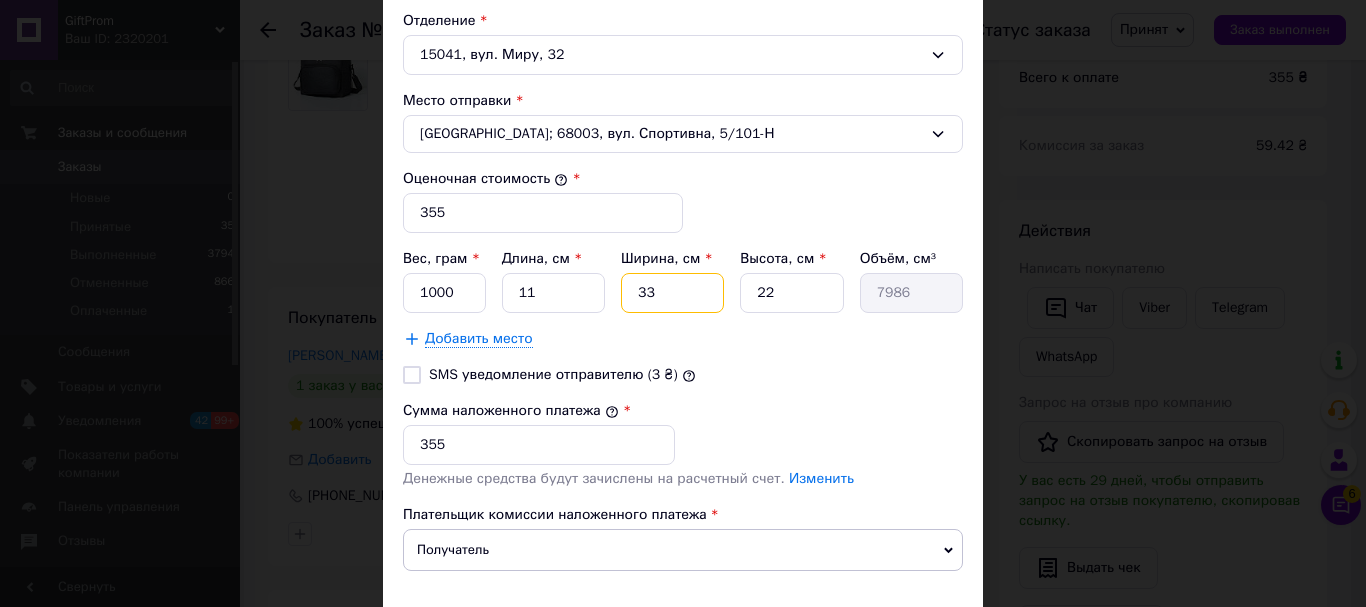 drag, startPoint x: 657, startPoint y: 305, endPoint x: 540, endPoint y: 289, distance: 118.08895 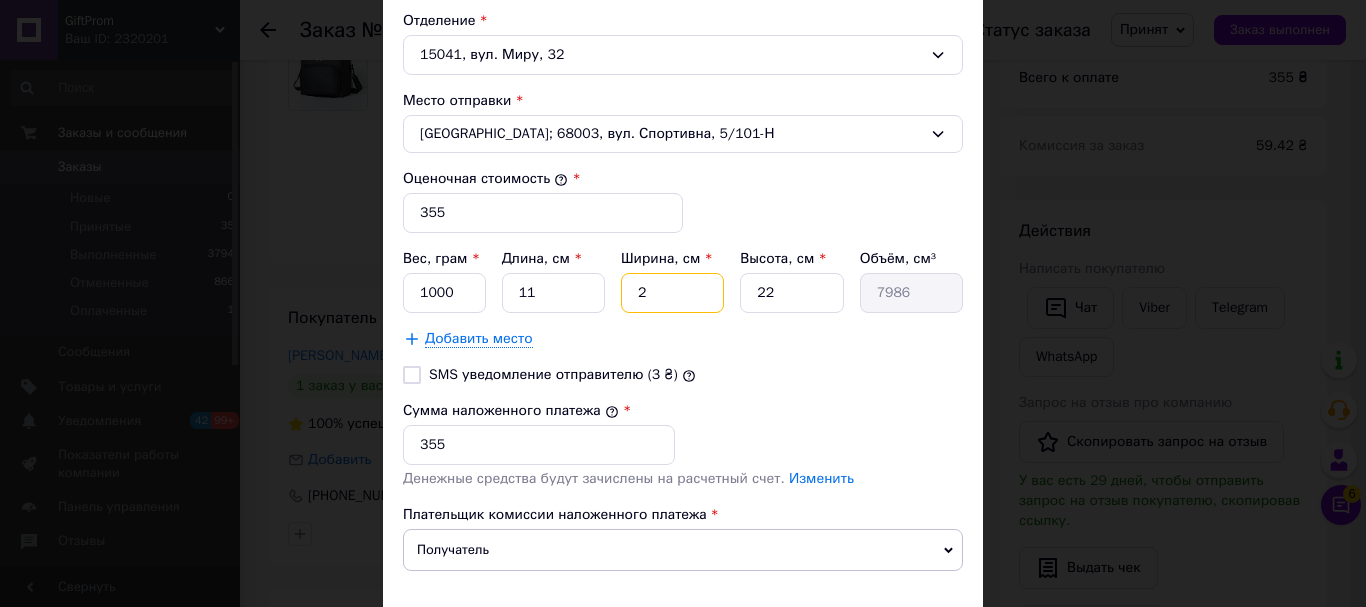 type on "484" 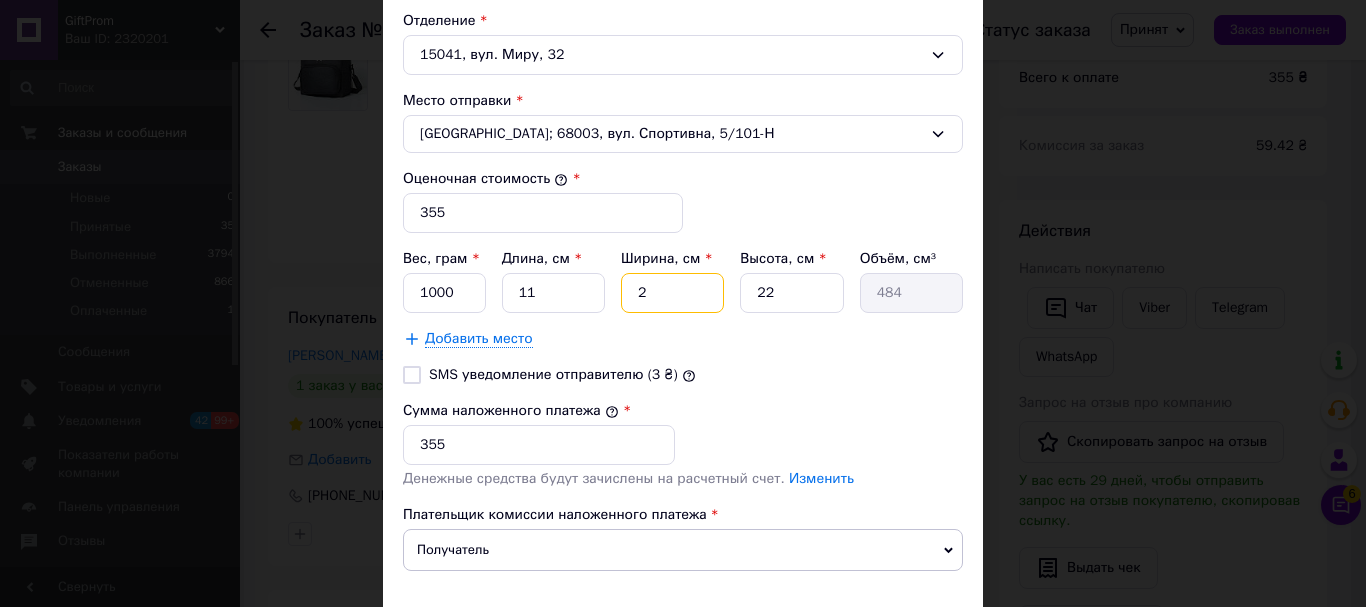 type on "20" 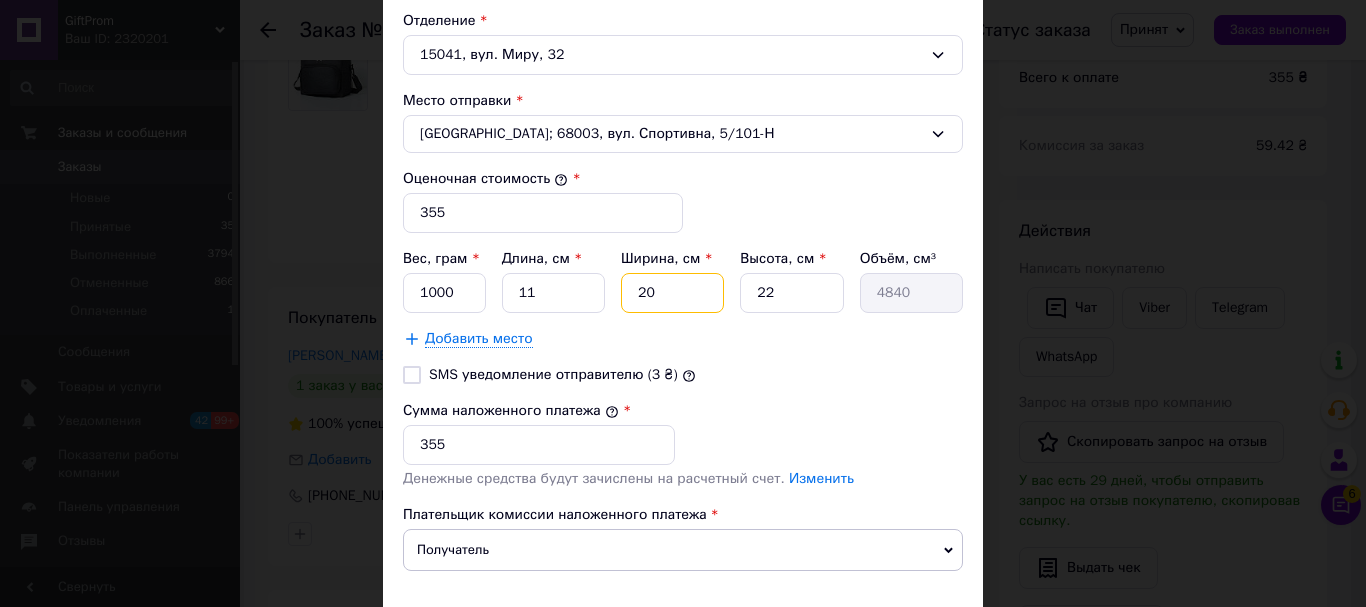 type on "20" 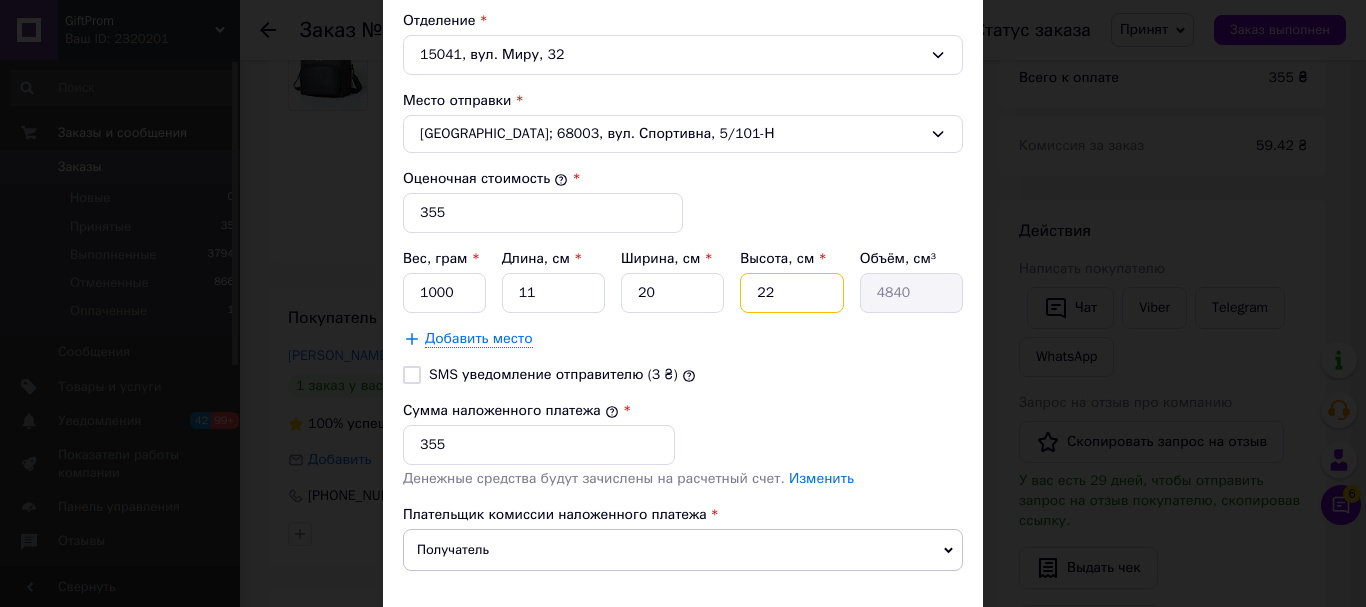drag, startPoint x: 776, startPoint y: 300, endPoint x: 726, endPoint y: 284, distance: 52.49762 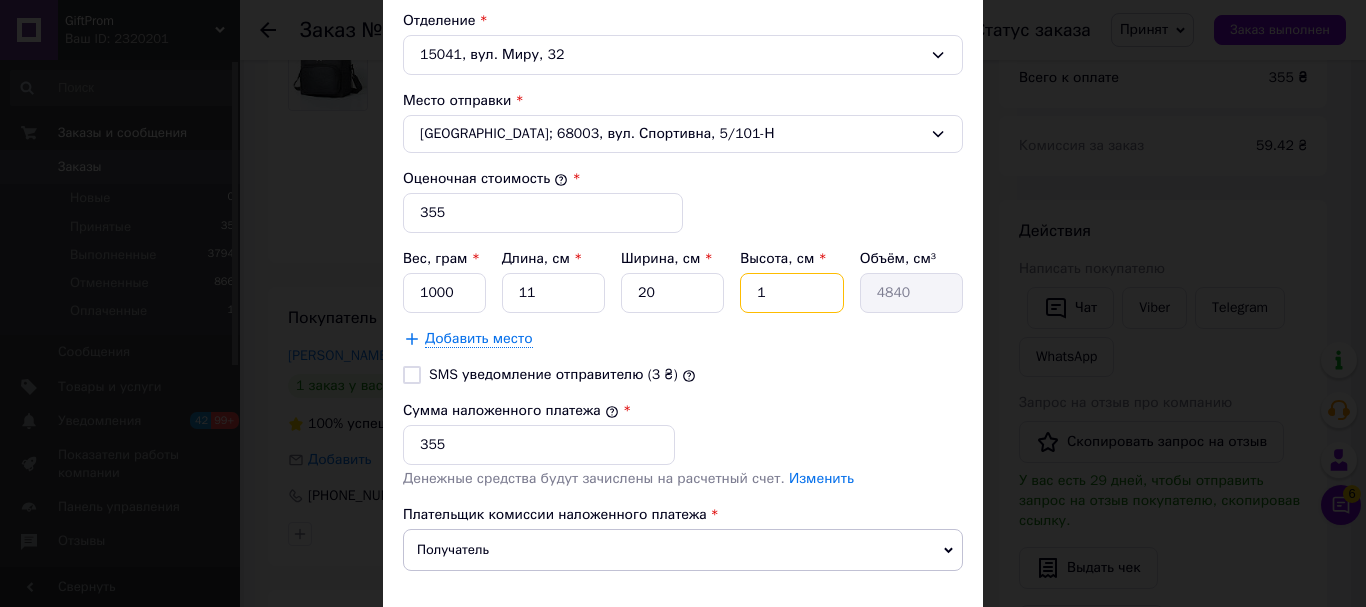 type on "1" 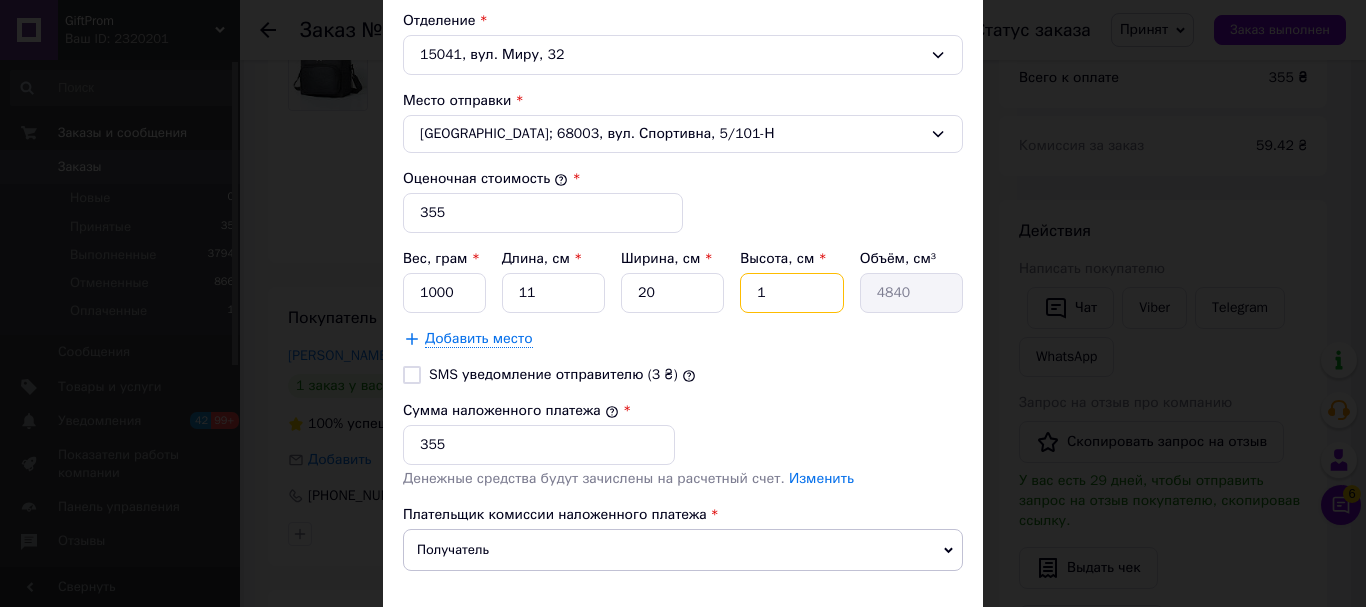 type on "220" 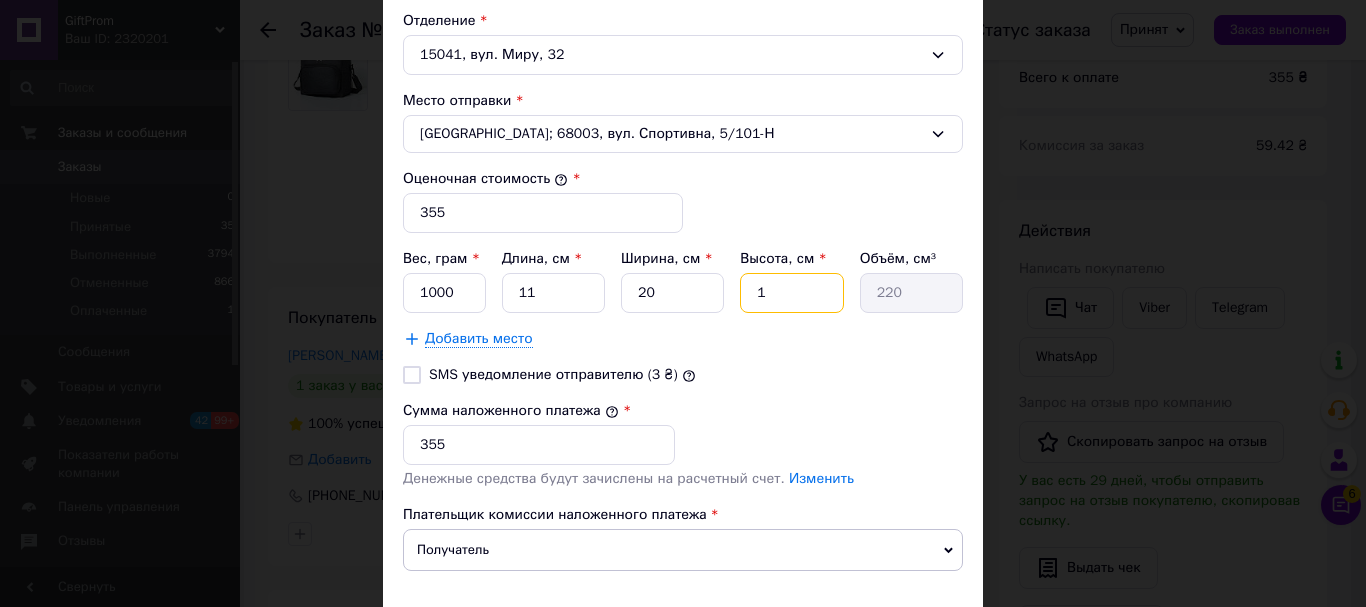 type on "10" 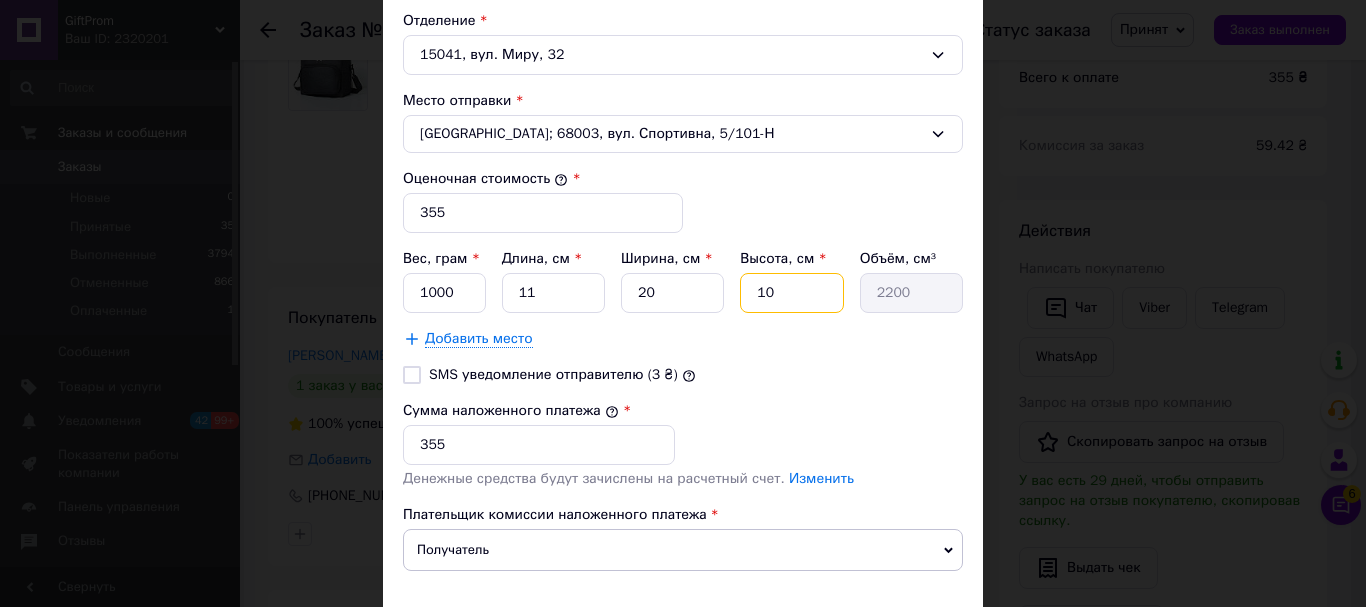 type on "10" 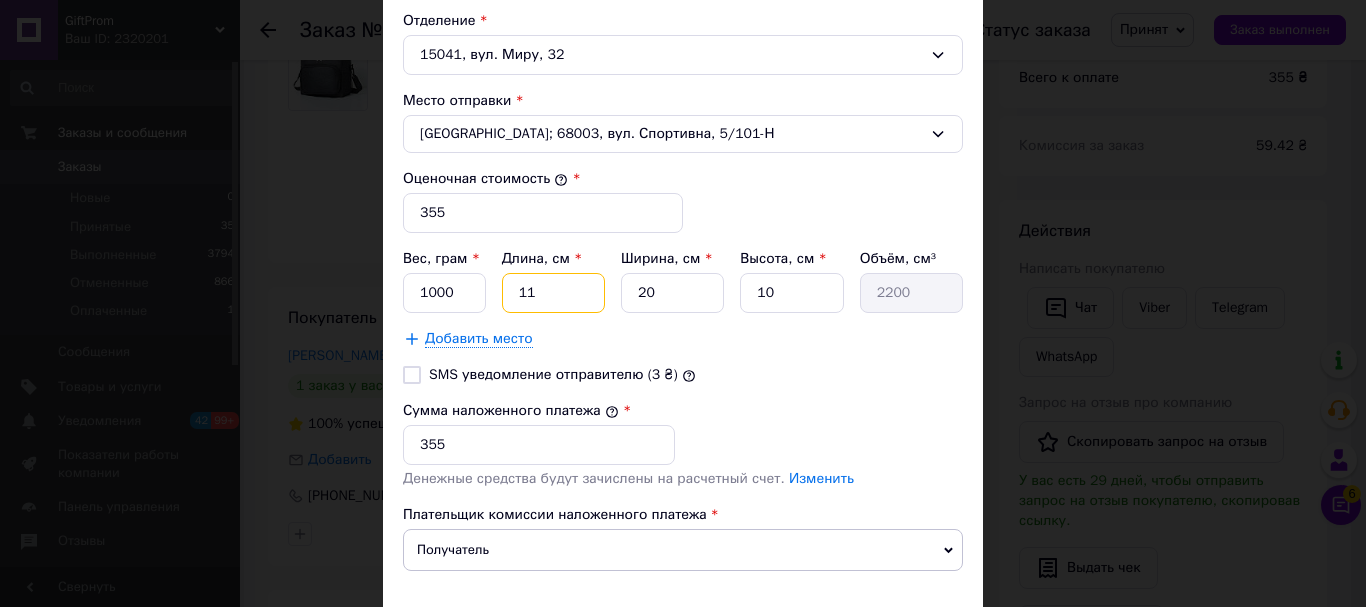 drag, startPoint x: 549, startPoint y: 293, endPoint x: 430, endPoint y: 284, distance: 119.33985 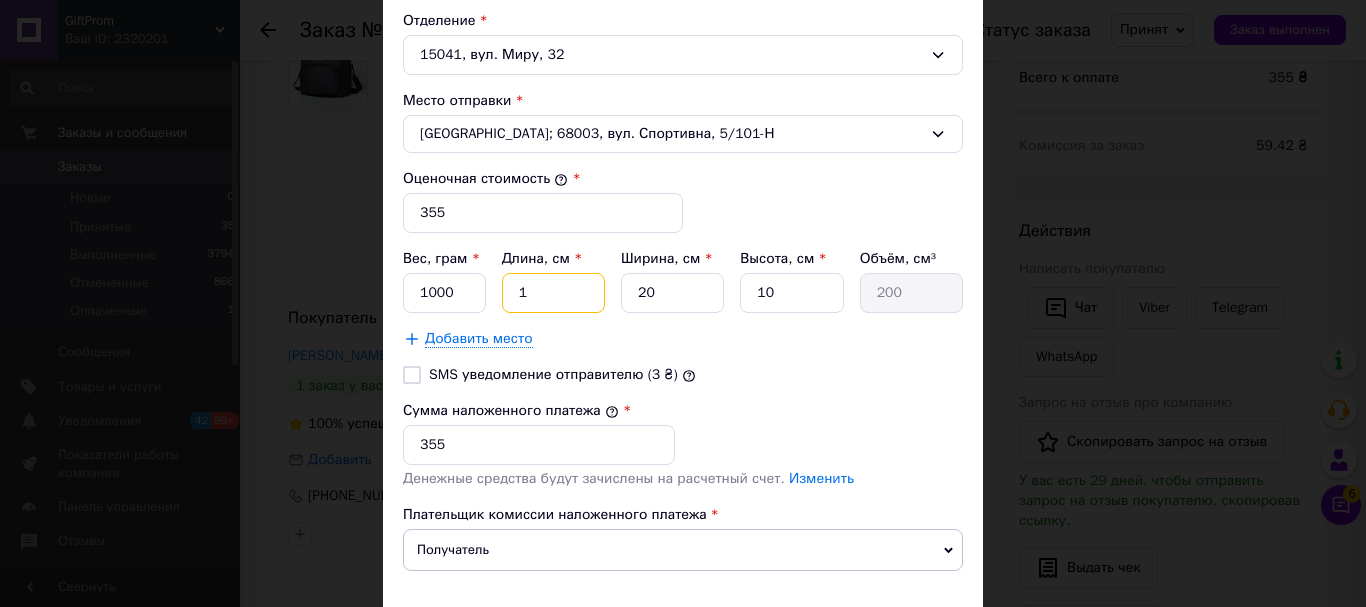 type on "10" 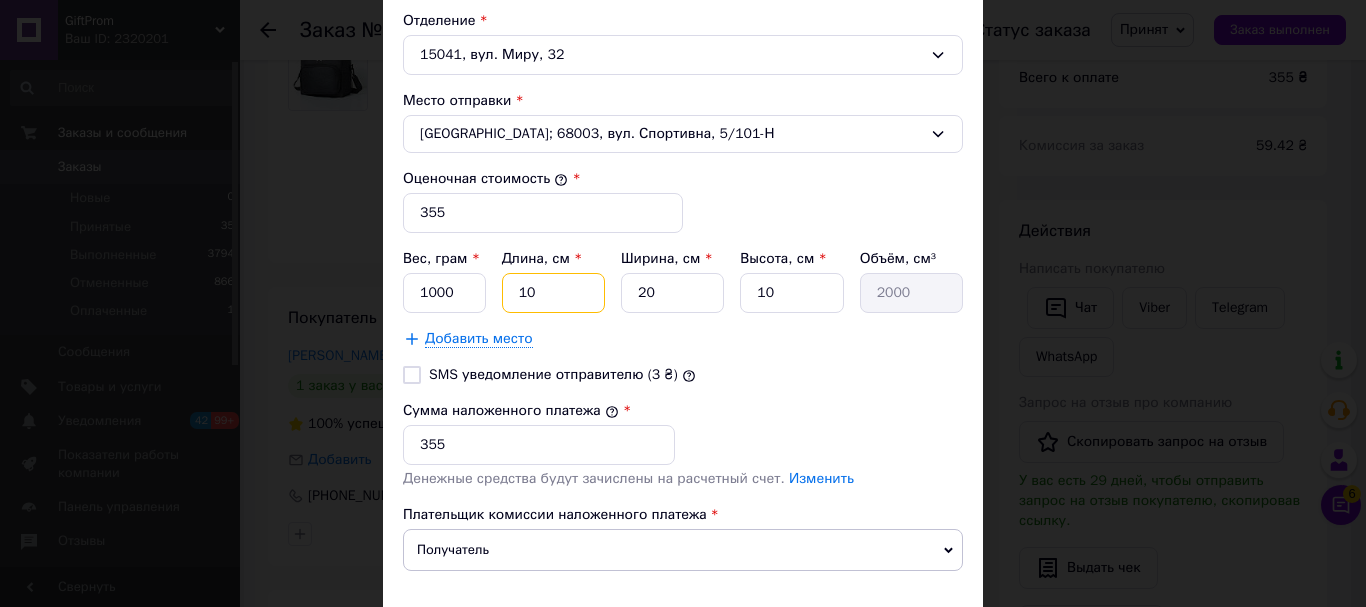 type on "10" 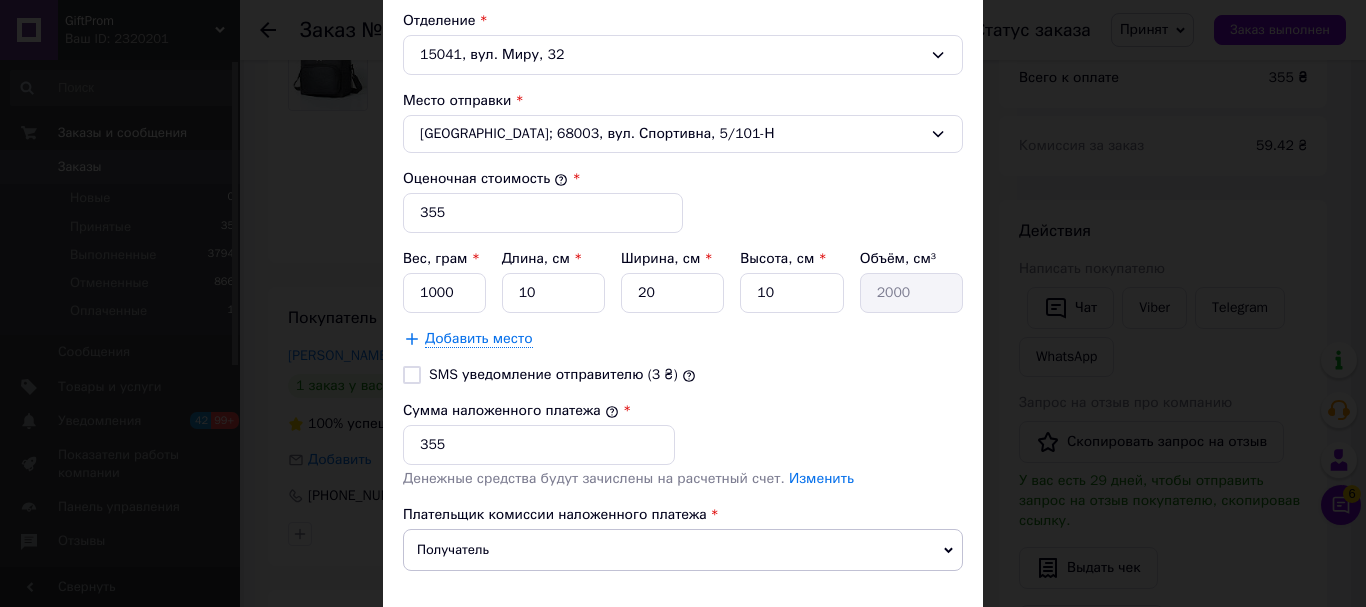 click on "Тариф     * Стандарт Плательщик   * Получатель Фамилия получателя   * [PERSON_NAME] Имя получателя   * [PERSON_NAME] Отчество получателя Телефон получателя   * [PHONE_NUMBER] Тип доставки     * Склад - склад Город пгт. Любеч Отделение 15041, вул. Миру, 32 Место отправки   * [GEOGRAPHIC_DATA]; 68003, вул. Спортивна, 5/101-Н Оценочная стоимость     * 355 Вес, грам   * 1000 Длина, см   * 10 Ширина, см   * 20 Высота, см   * 10 Объём, см³ 2000 Добавить место SMS уведомление отправителю (3 ₴)   Сумма наложенного платежа     * 355 Денежные средства будут зачислены на расчетный счет.   Изменить Получатель Отправитель" at bounding box center [683, 59] 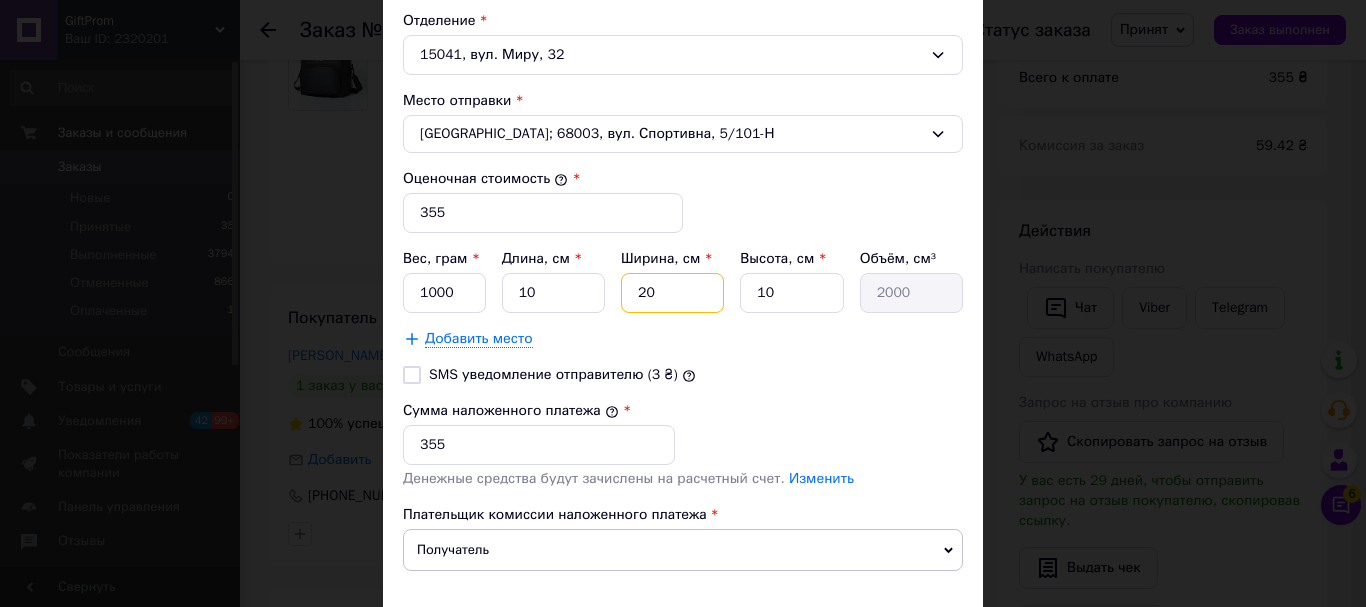 drag, startPoint x: 673, startPoint y: 296, endPoint x: 570, endPoint y: 280, distance: 104.23531 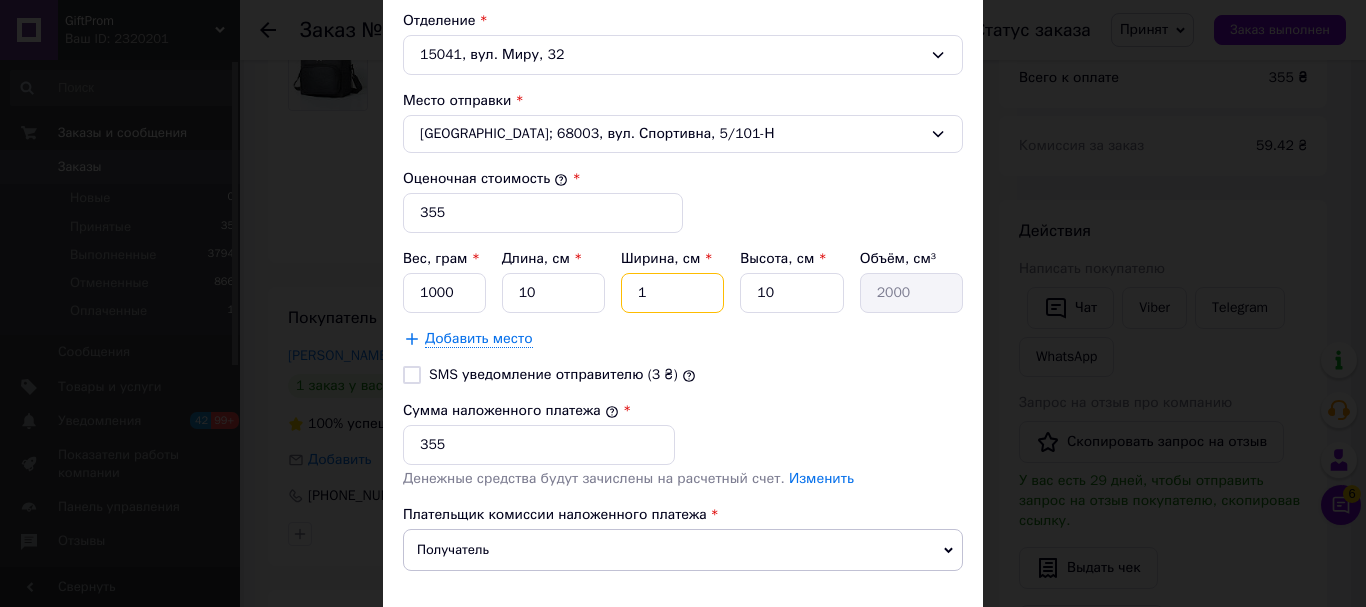 type on "100" 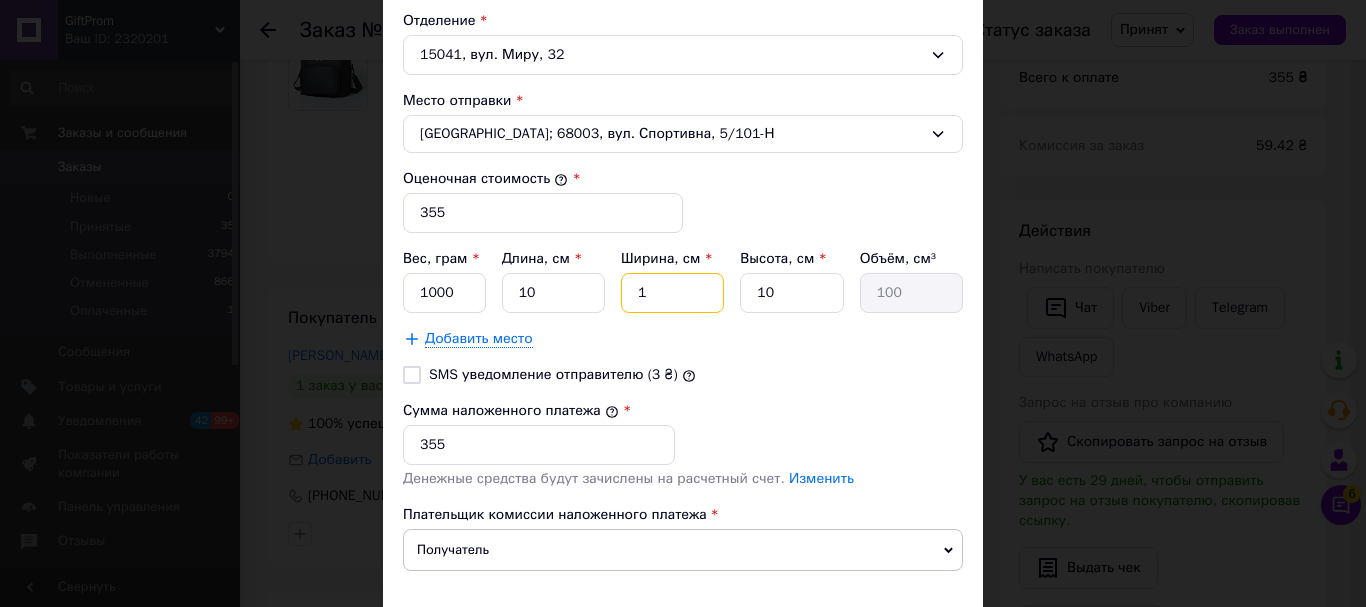 type on "10" 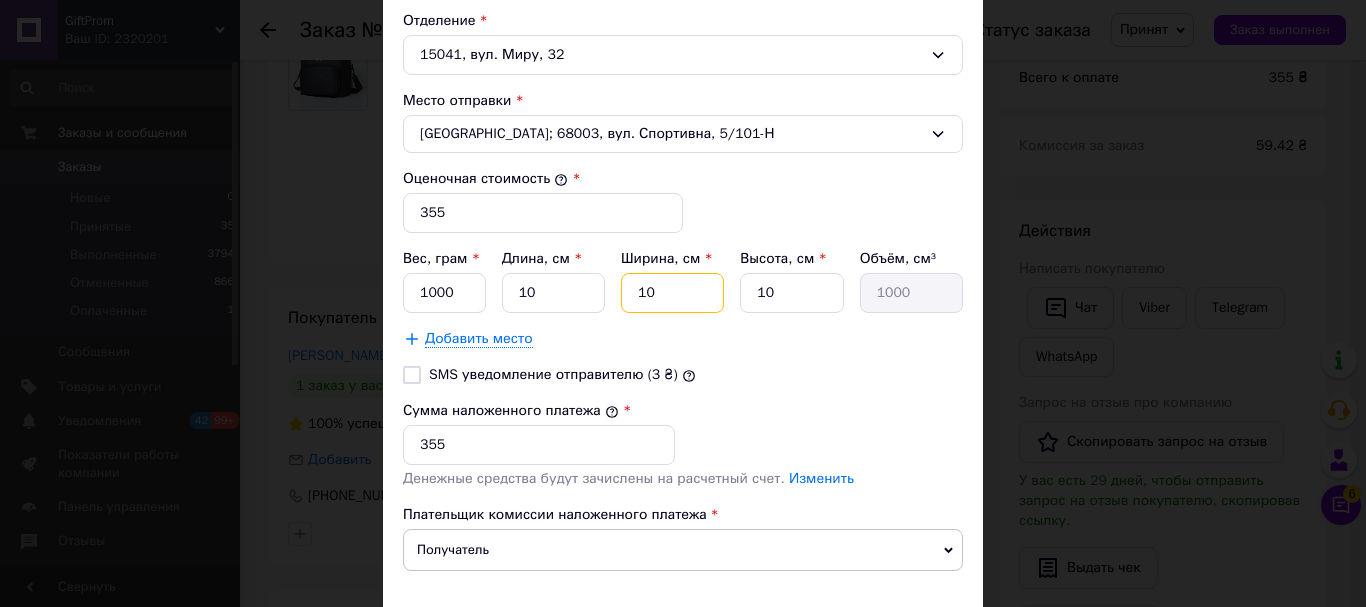 type on "10" 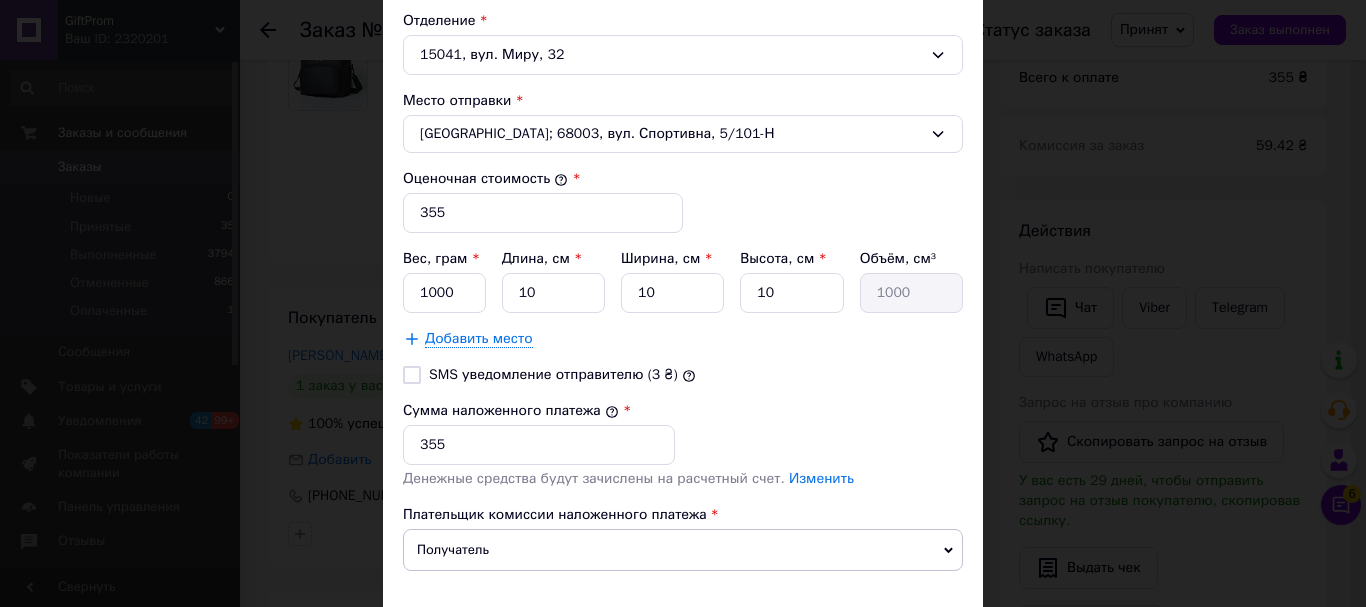click on "Сумма наложенного платежа     * 355" at bounding box center (683, 433) 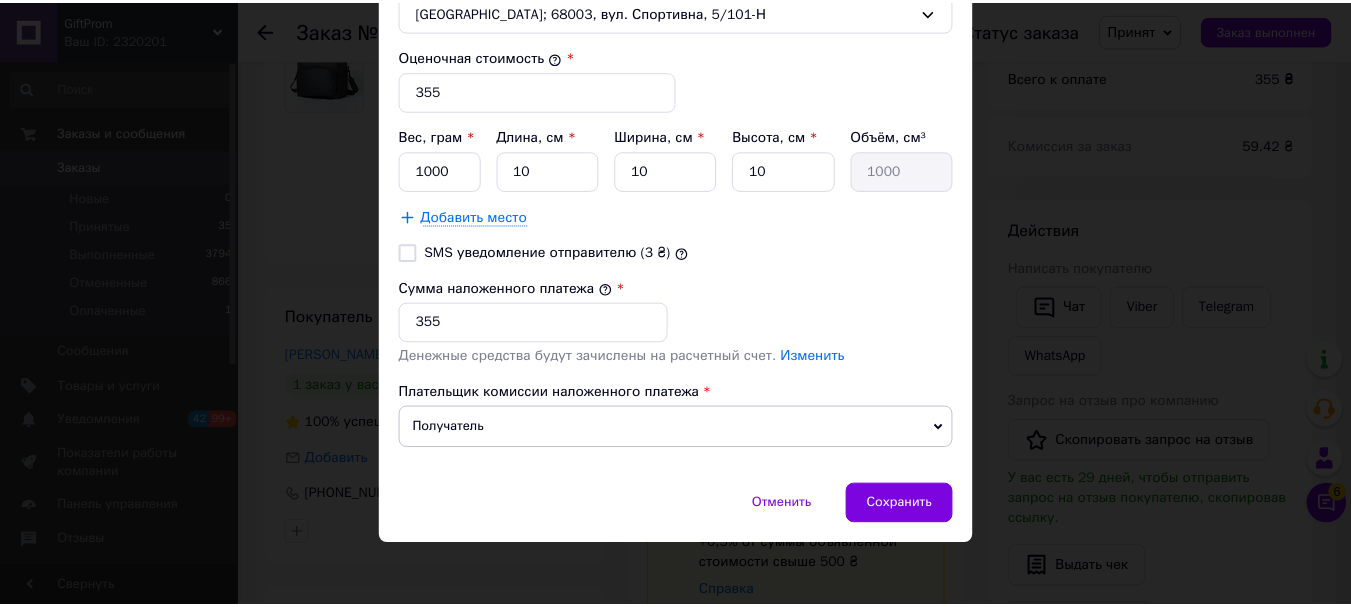 scroll, scrollTop: 830, scrollLeft: 0, axis: vertical 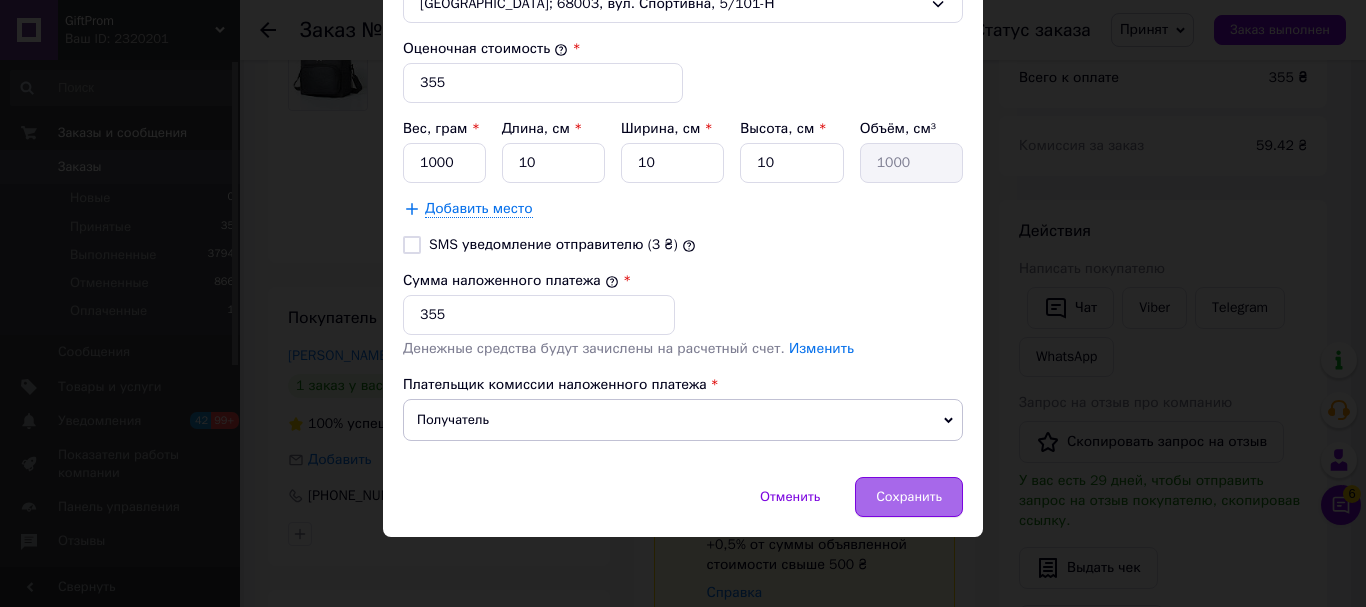 click on "Сохранить" at bounding box center (909, 497) 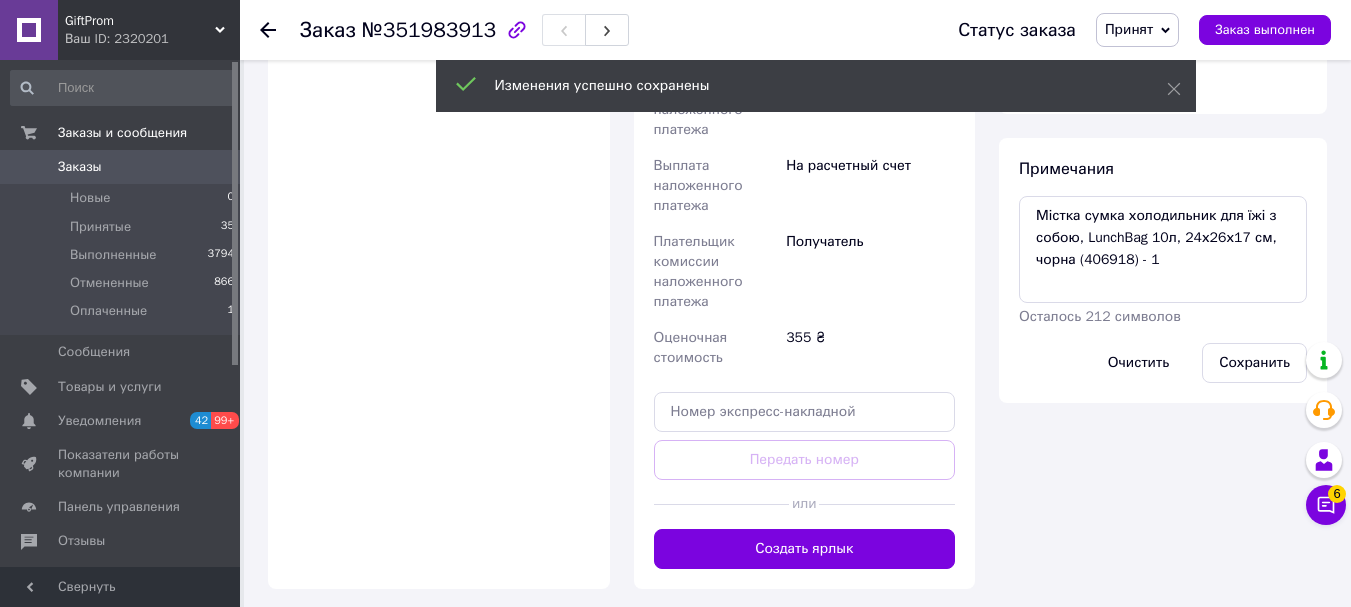 scroll, scrollTop: 1100, scrollLeft: 0, axis: vertical 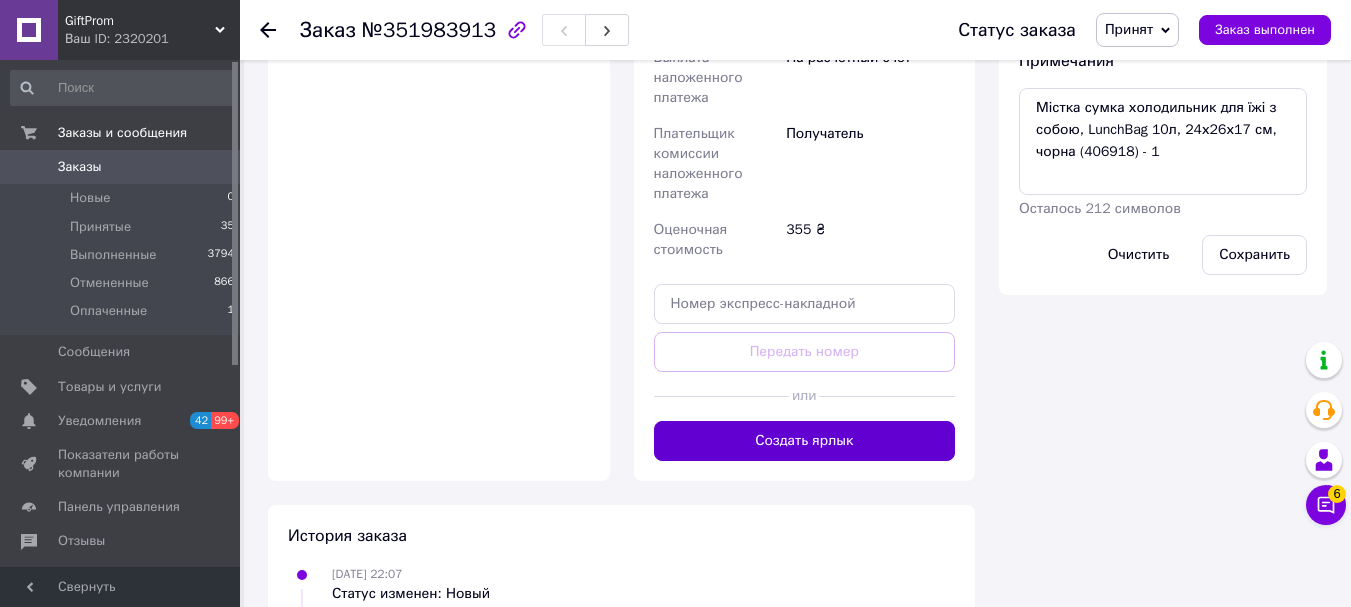 click on "Создать ярлык" at bounding box center (805, 441) 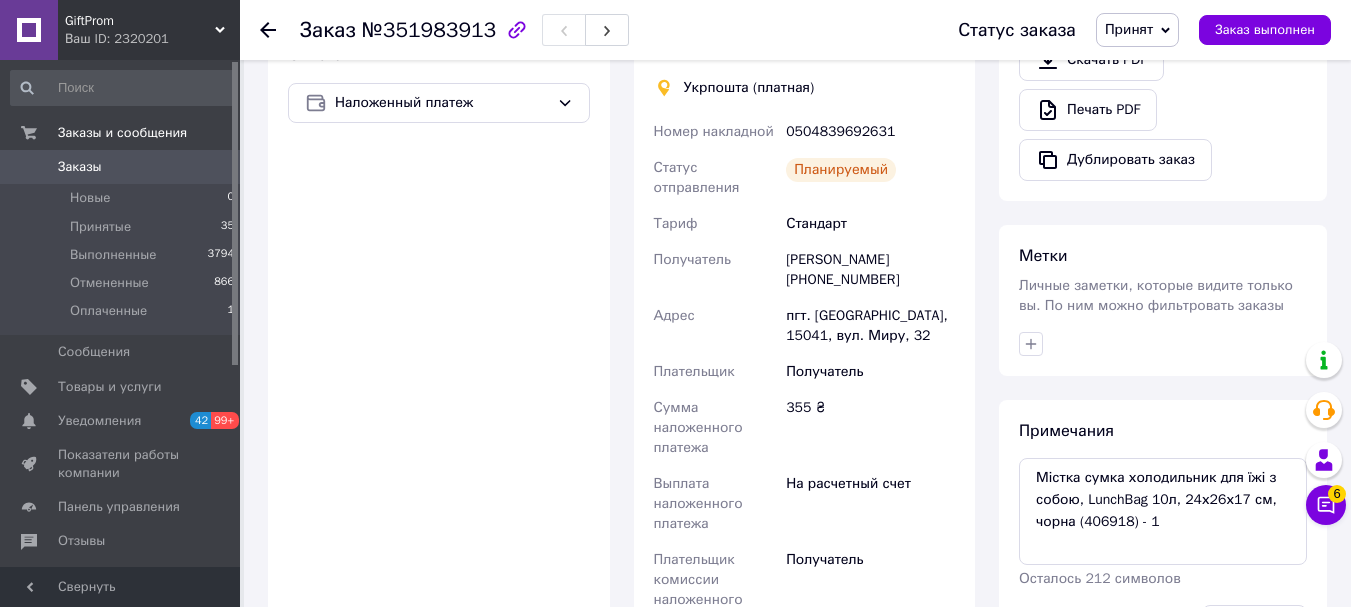 scroll, scrollTop: 700, scrollLeft: 0, axis: vertical 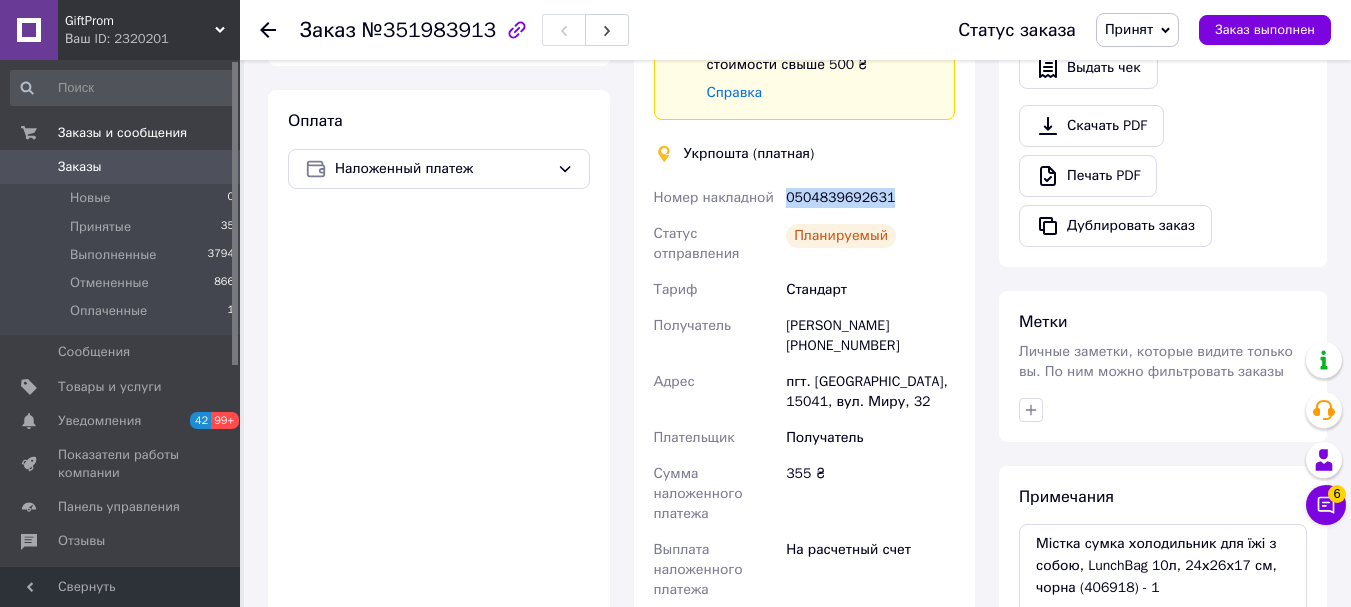 drag, startPoint x: 893, startPoint y: 178, endPoint x: 784, endPoint y: 169, distance: 109.370926 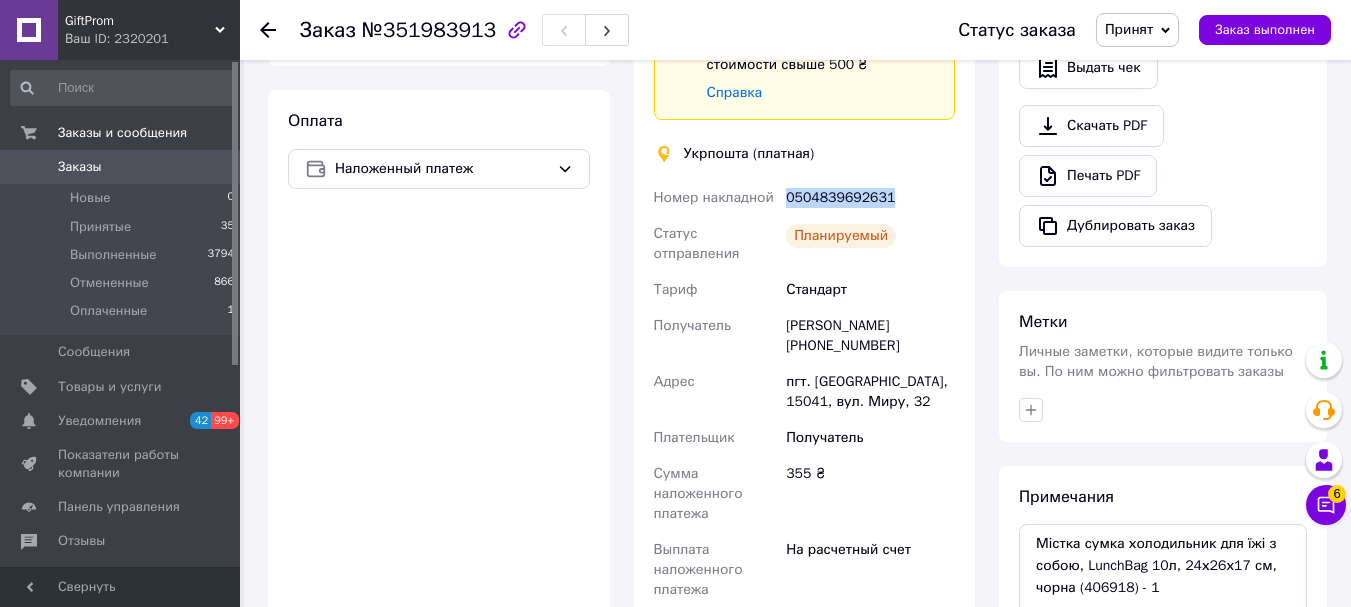 click on "Заказы" at bounding box center [121, 167] 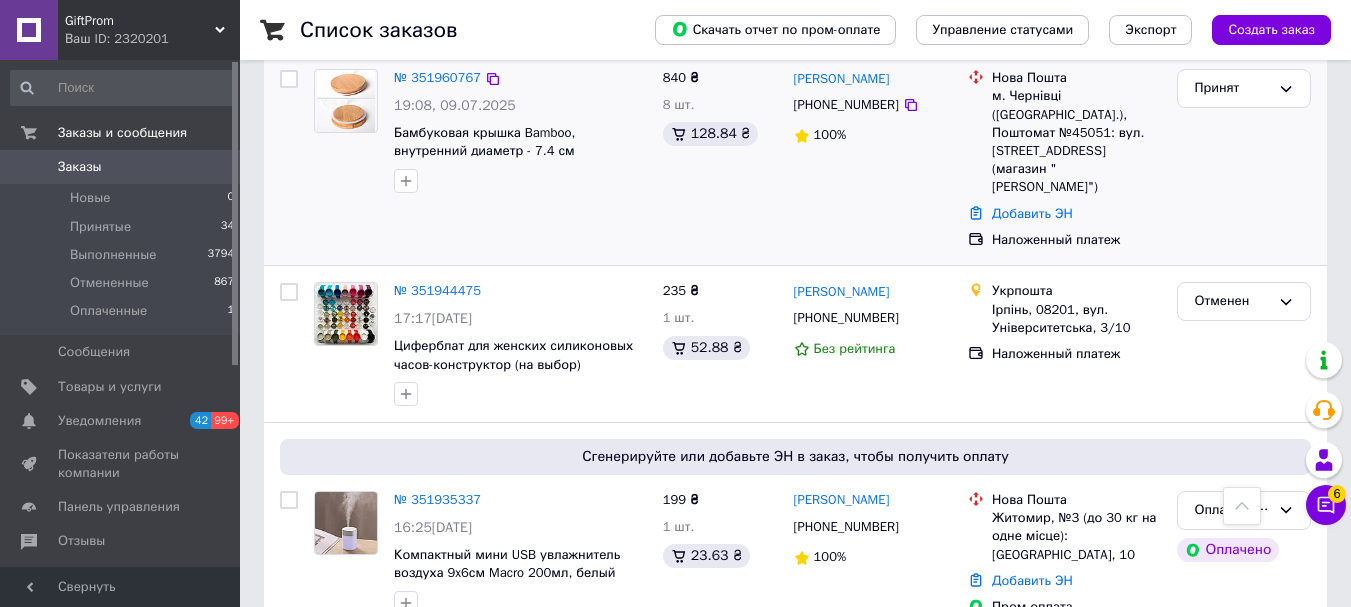 scroll, scrollTop: 600, scrollLeft: 0, axis: vertical 